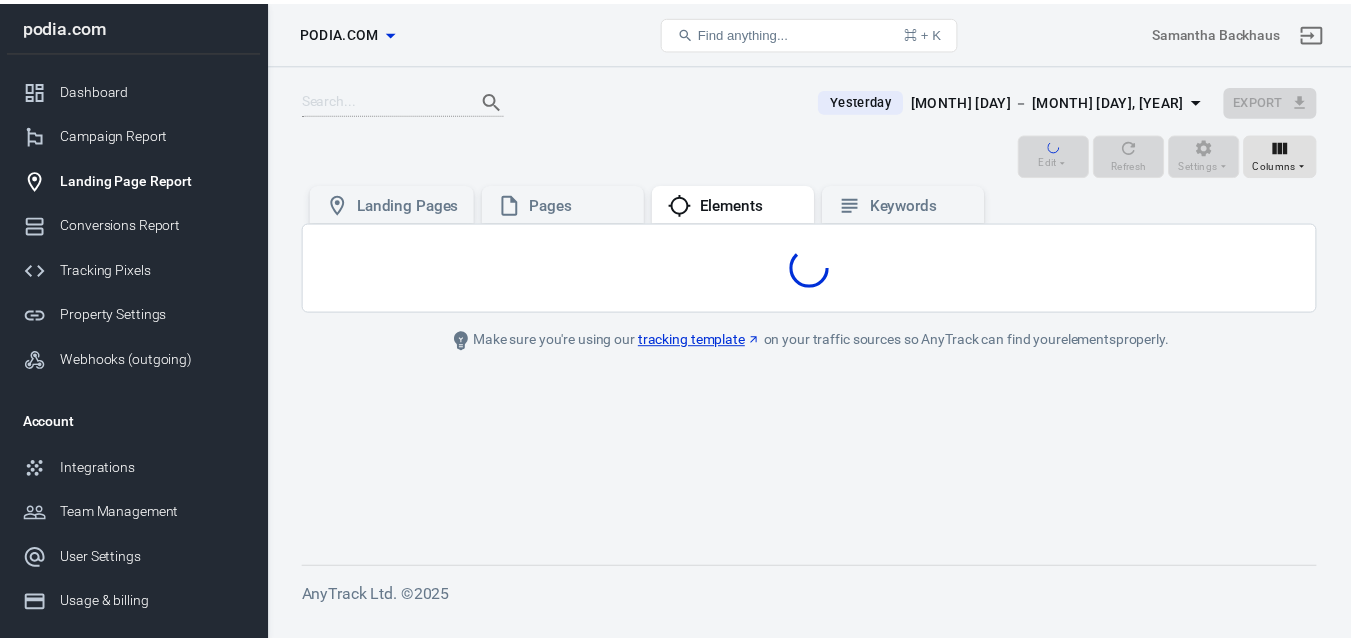 scroll, scrollTop: 0, scrollLeft: 0, axis: both 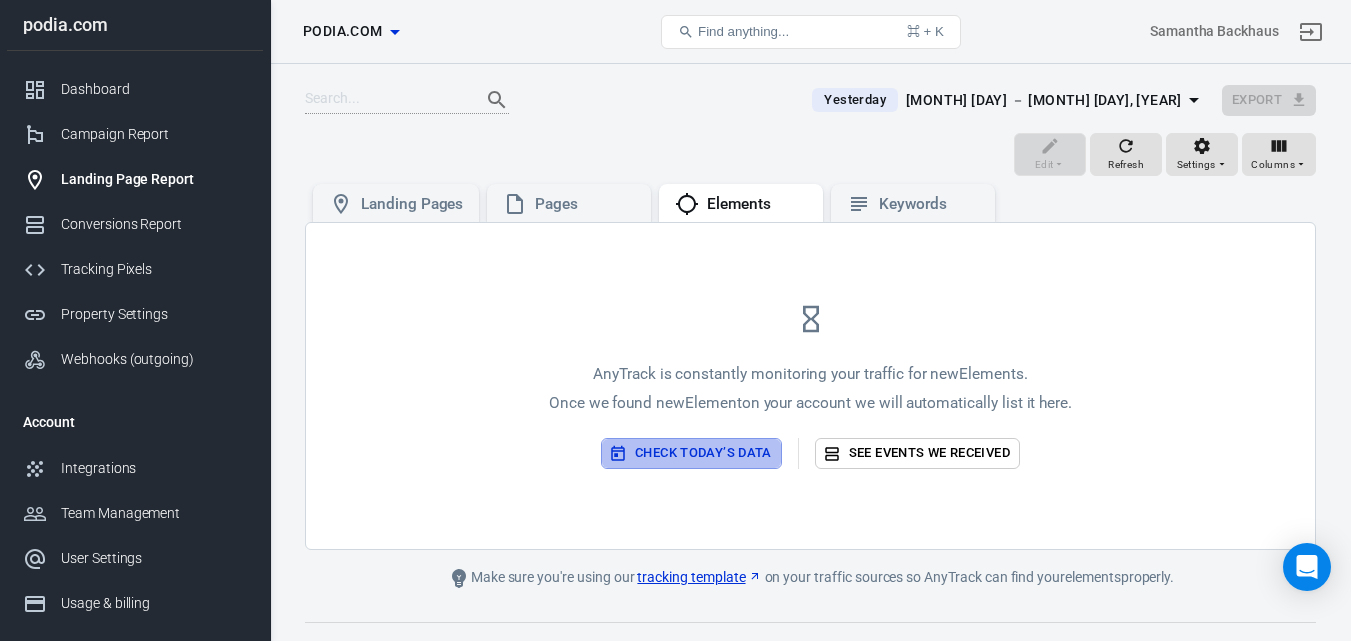 click on "Check today’s data" at bounding box center [691, 453] 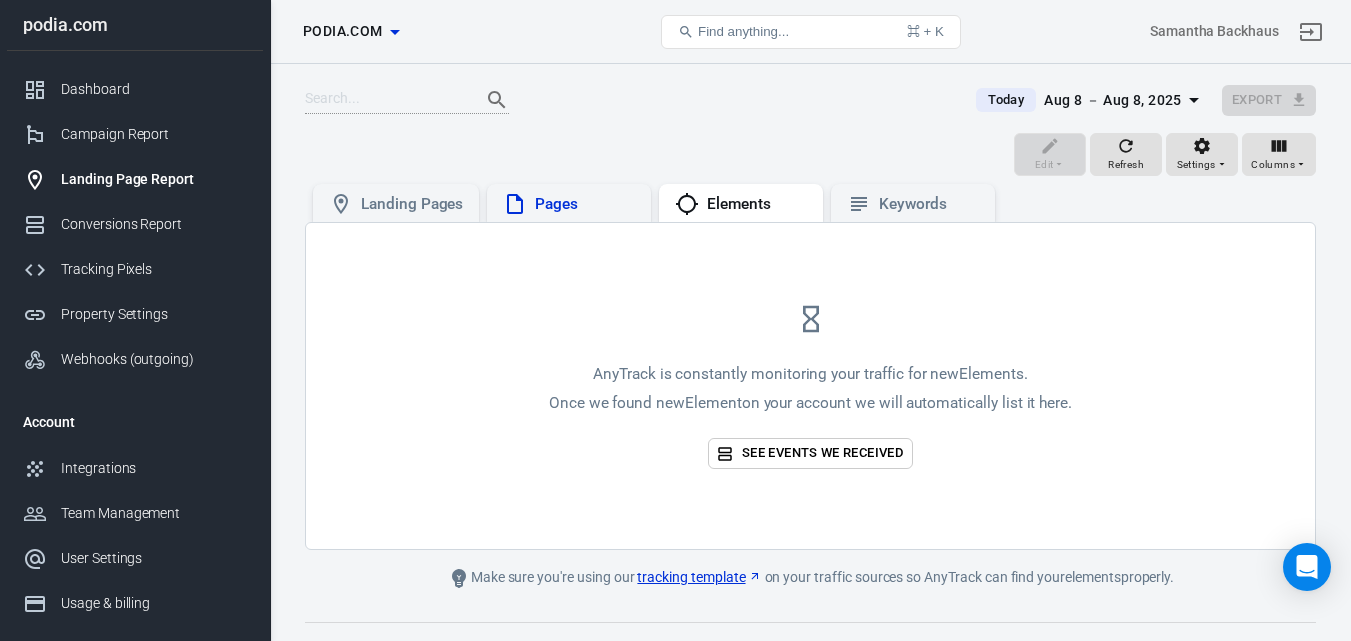 click on "Pages" at bounding box center (569, 203) 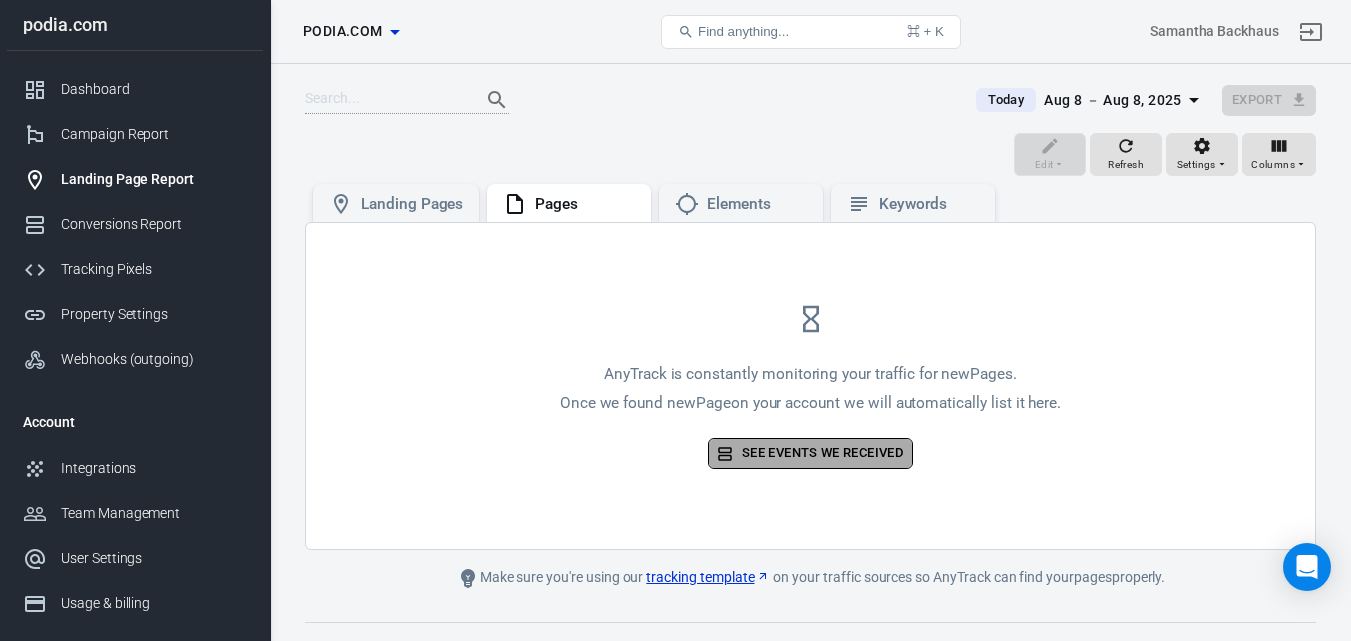 click on "See events we received" at bounding box center (810, 453) 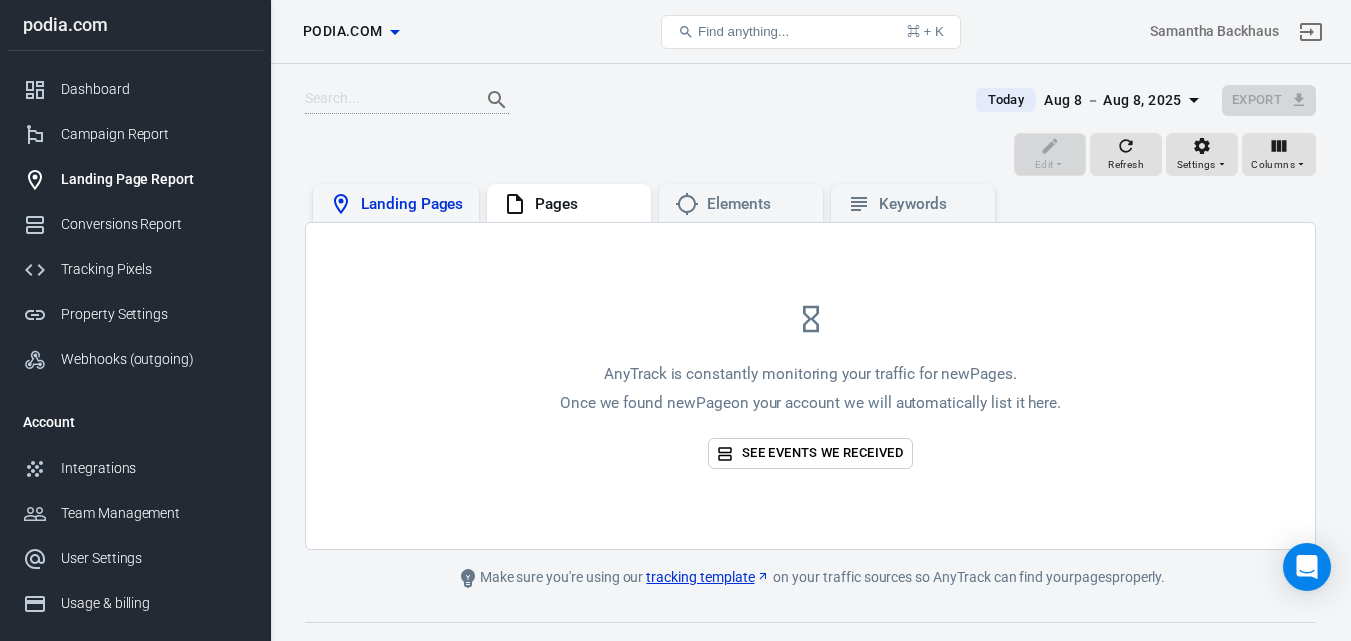click on "Landing Pages" at bounding box center [412, 204] 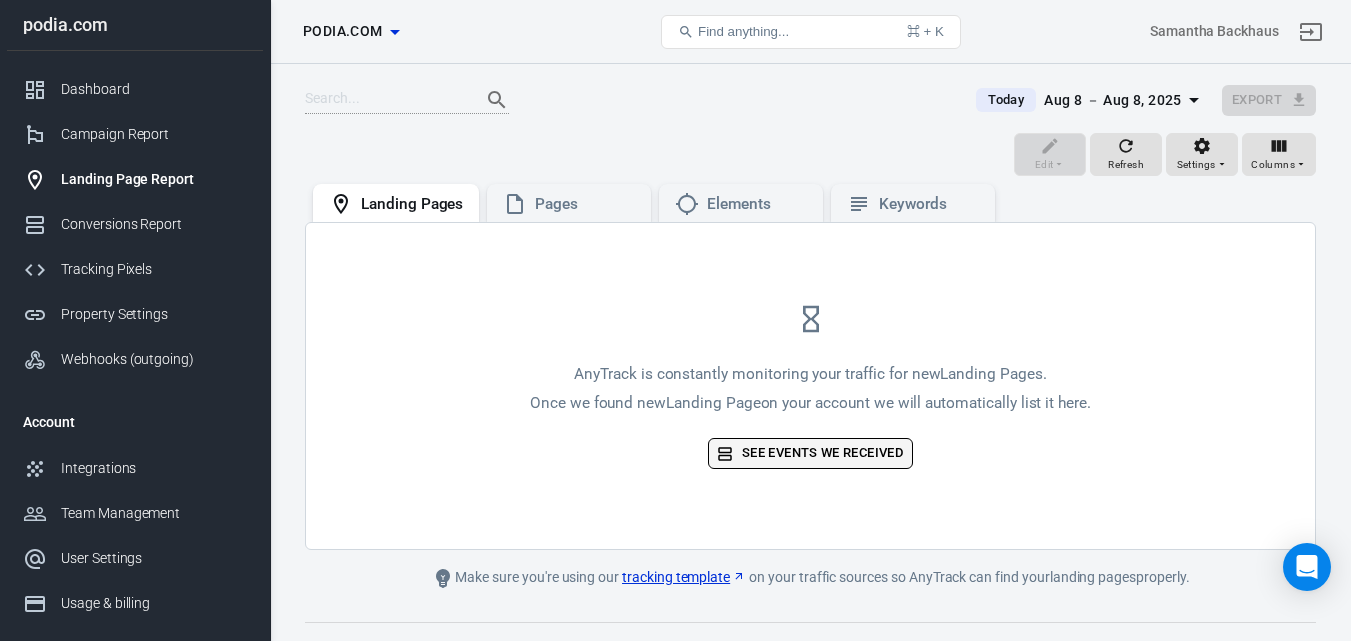click on "See events we received" at bounding box center [810, 453] 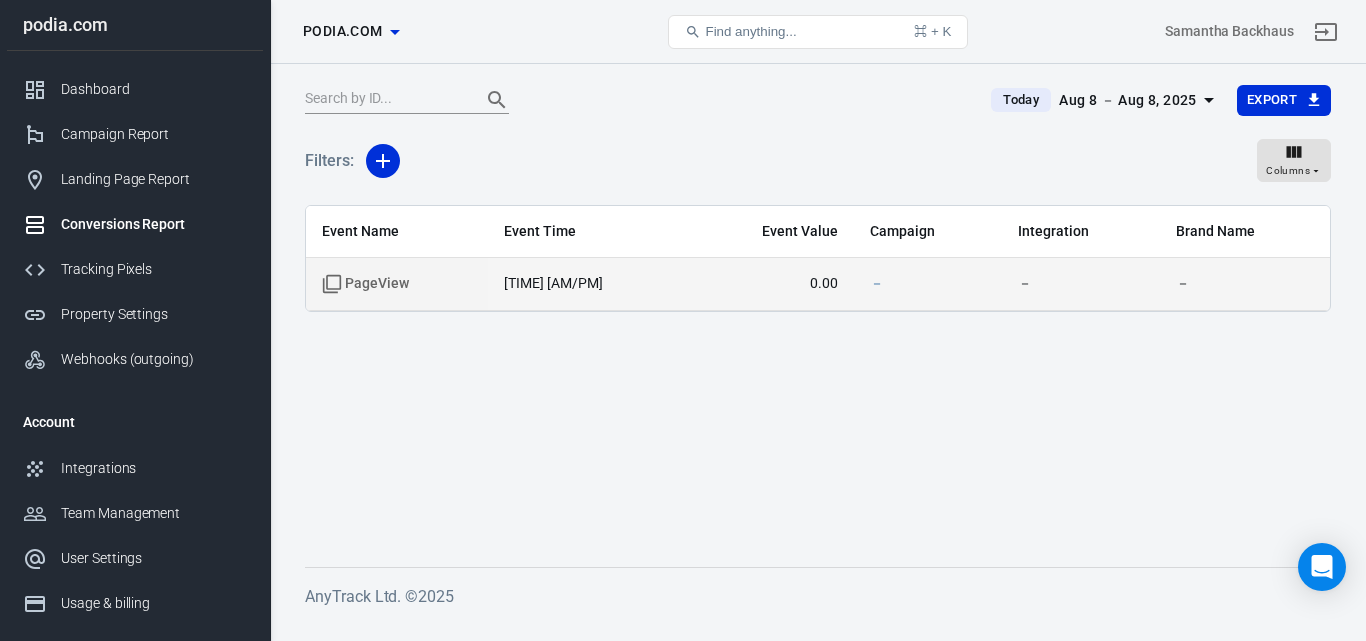 click on "[TIME] [AM/PM]" at bounding box center [588, 284] 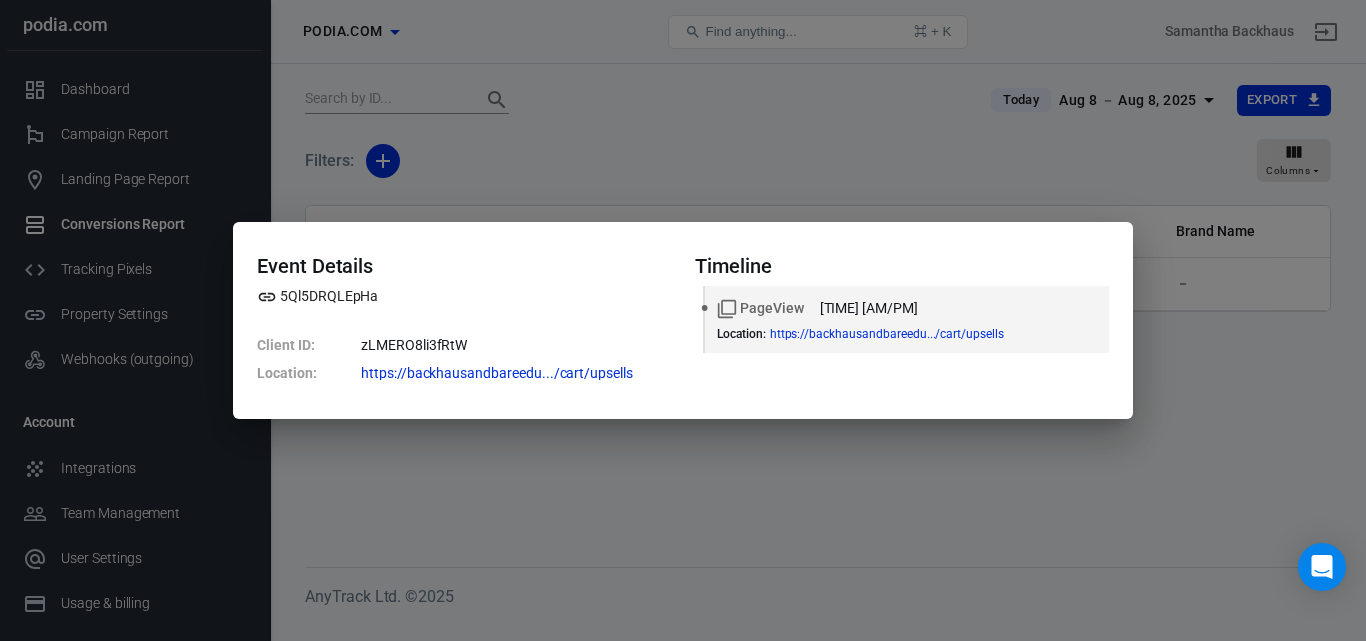 click on "Event Details [CLIENT ID] Client ID : [CLIENT ID] Location : https://backhausandbareedu.../cart/upsells Timeline PageView [TIME] [AM/PM] Location : https://backhausandbareedu.../cart/upsells" at bounding box center (683, 320) 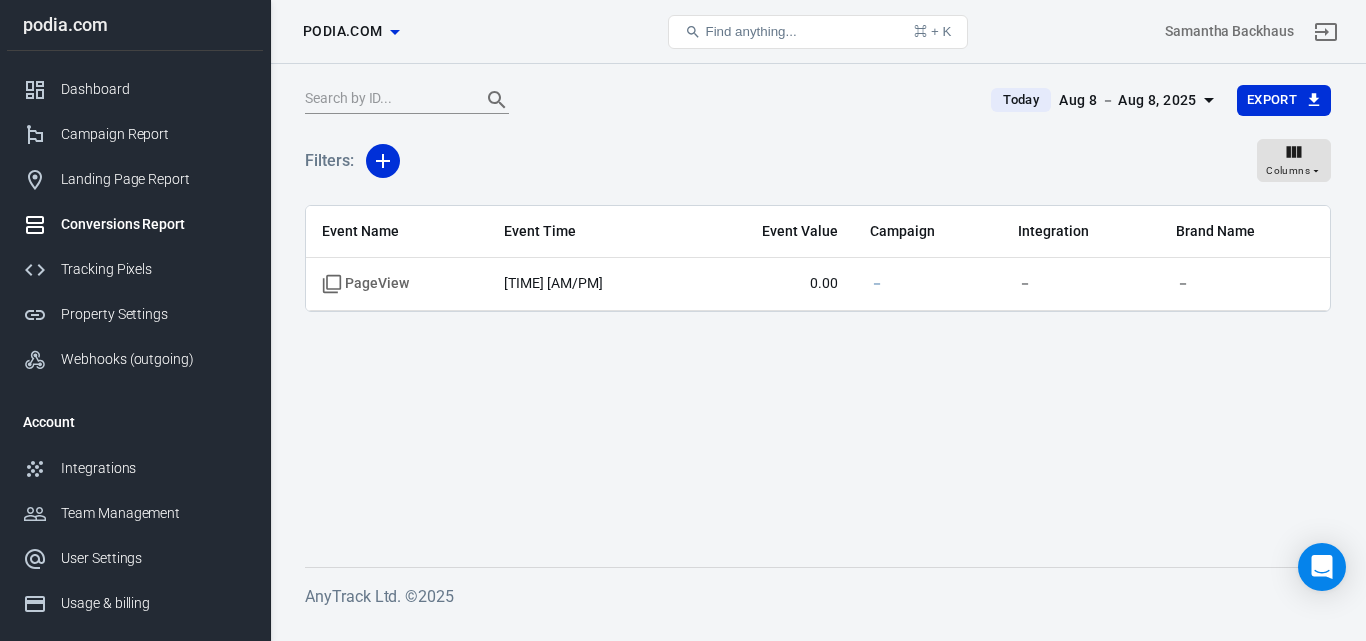 click on "Conversions Report" at bounding box center (154, 224) 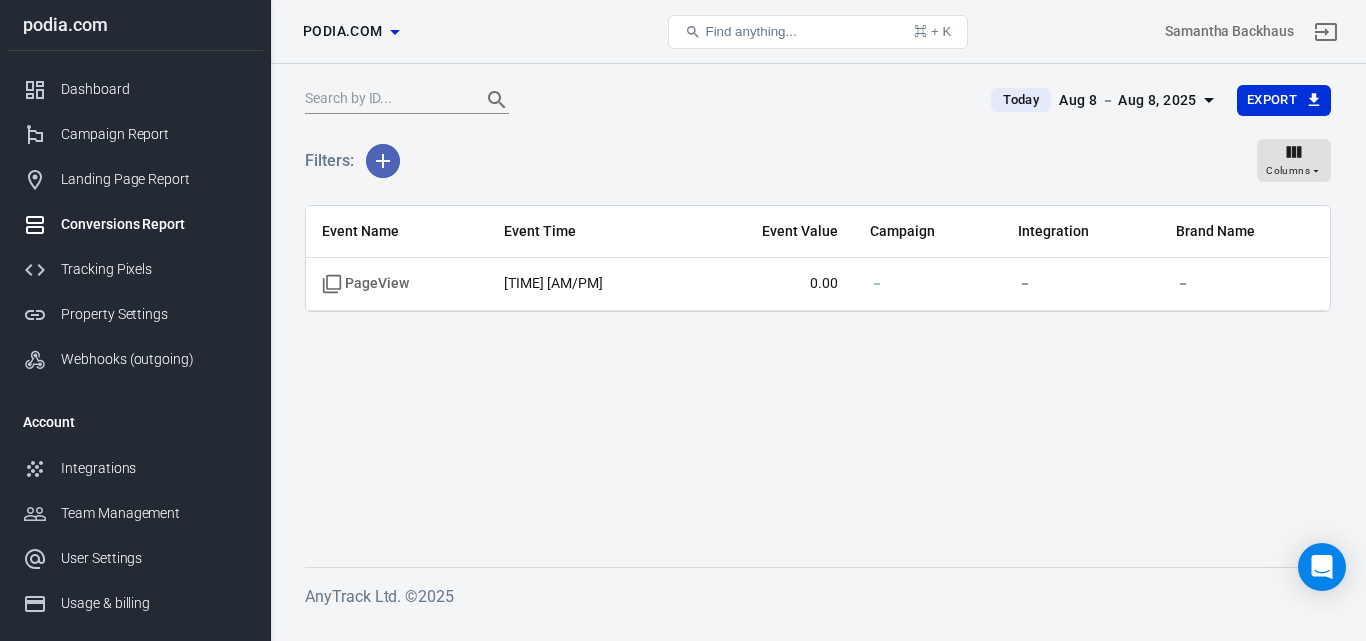 click 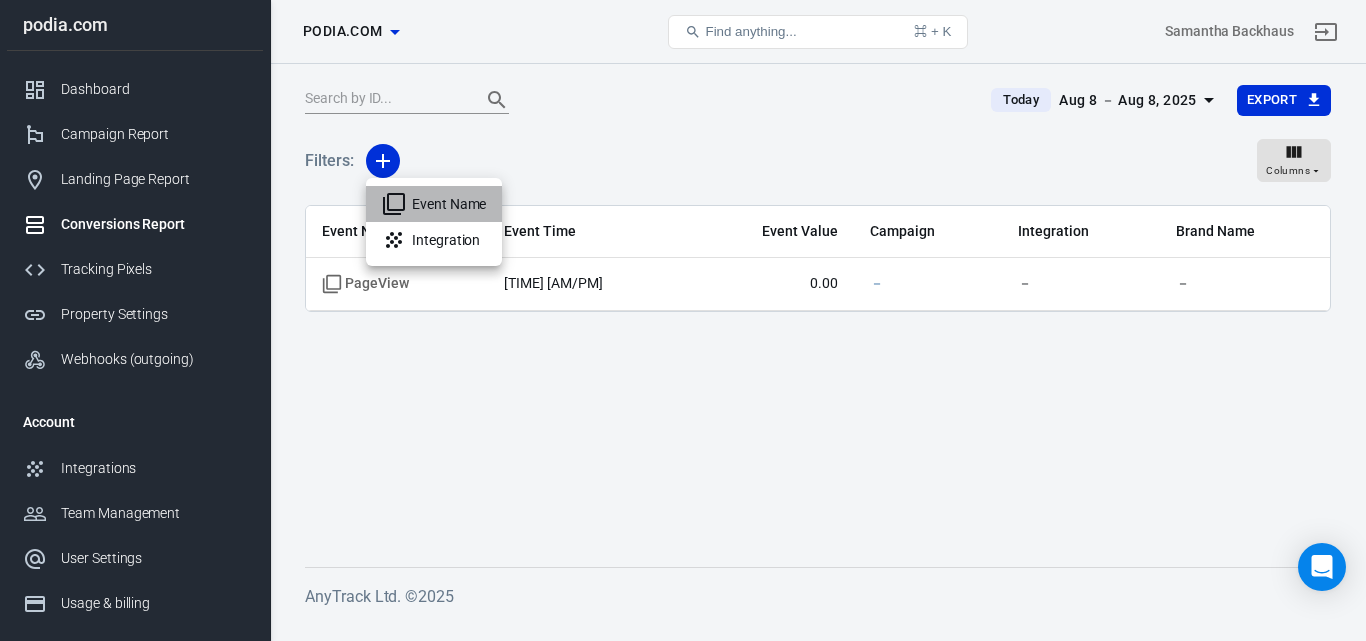 click on "Event Name" at bounding box center (434, 204) 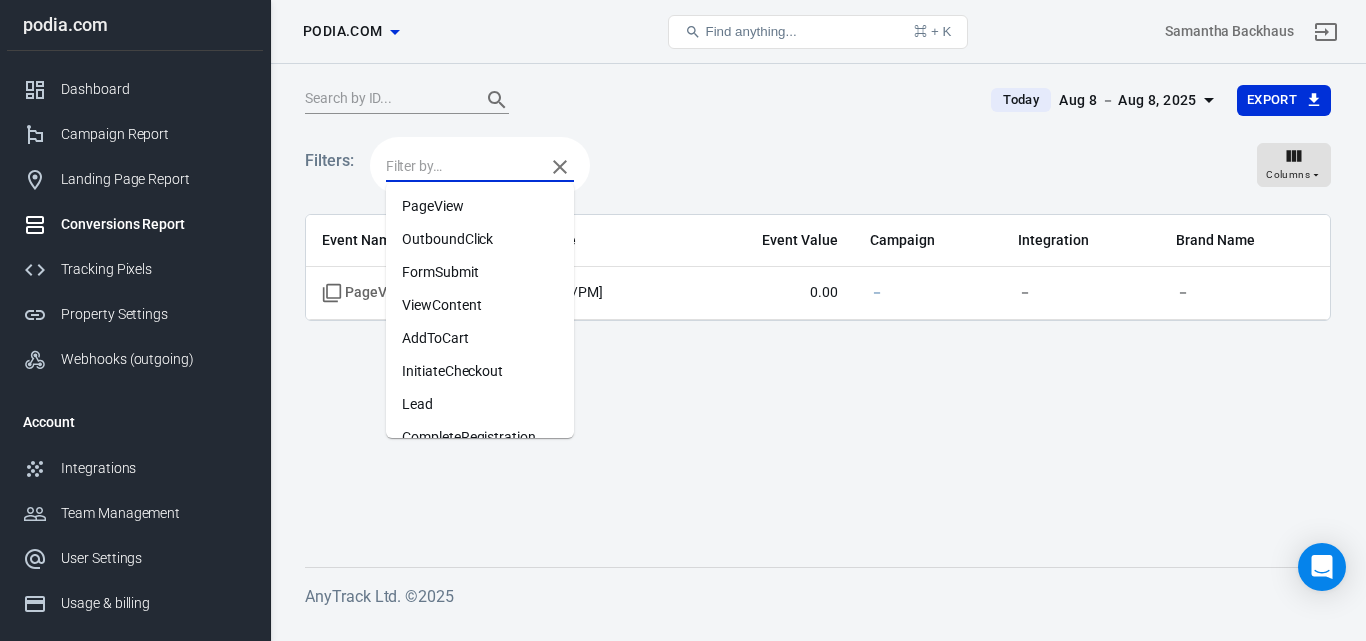 click at bounding box center [460, 166] 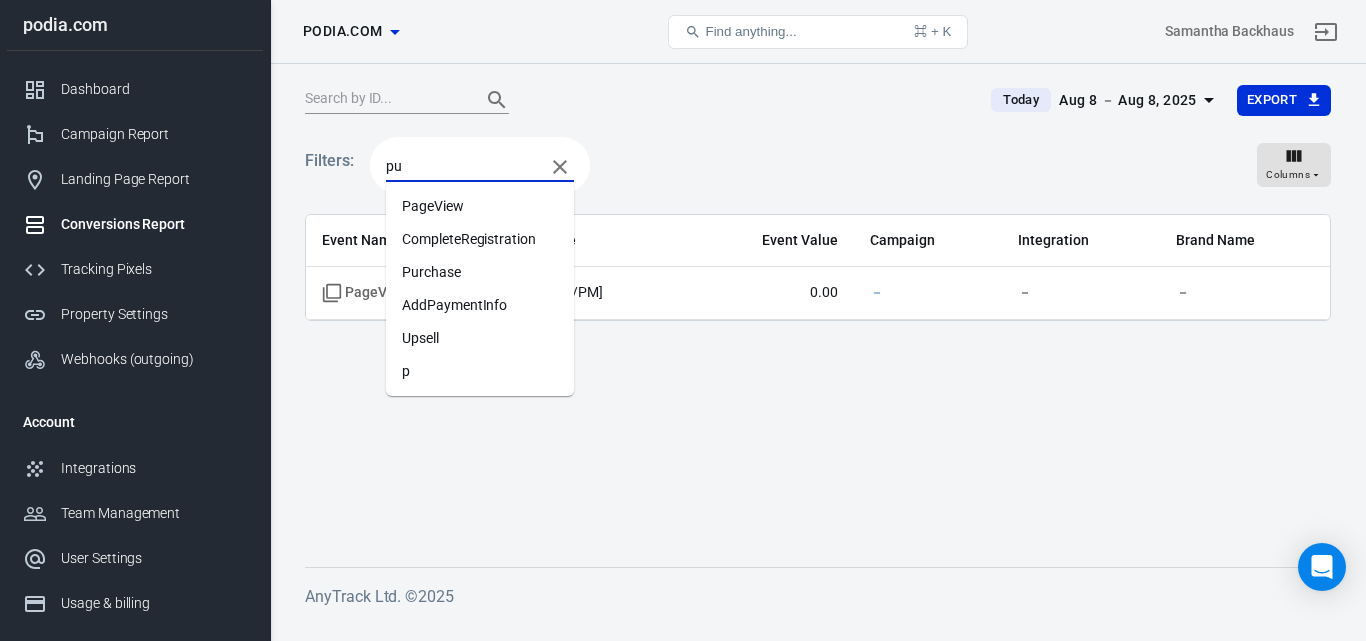 type on "pur" 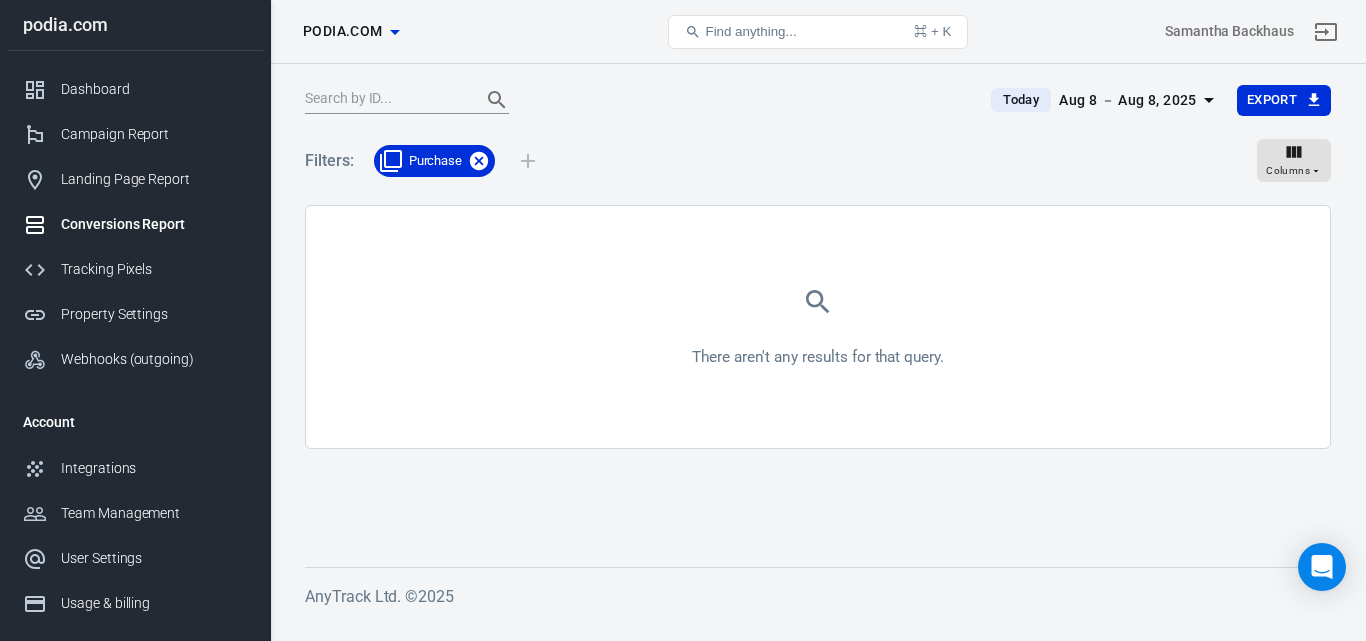 click 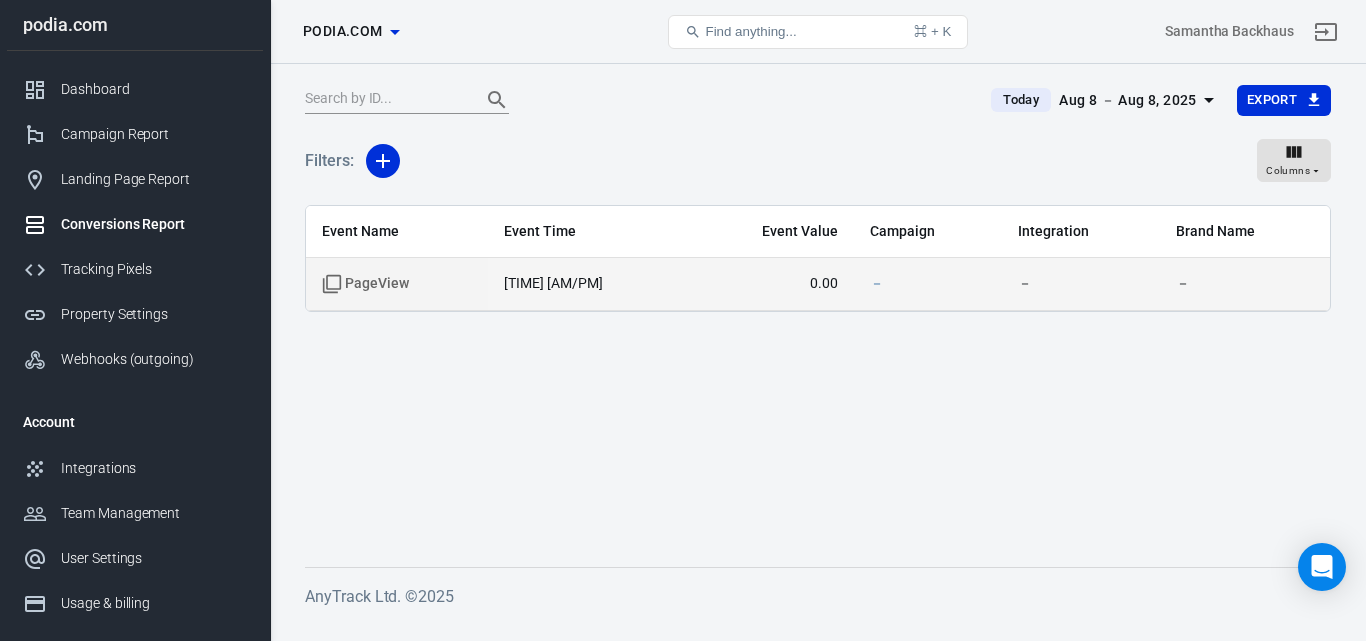 click on "PageView" at bounding box center [397, 284] 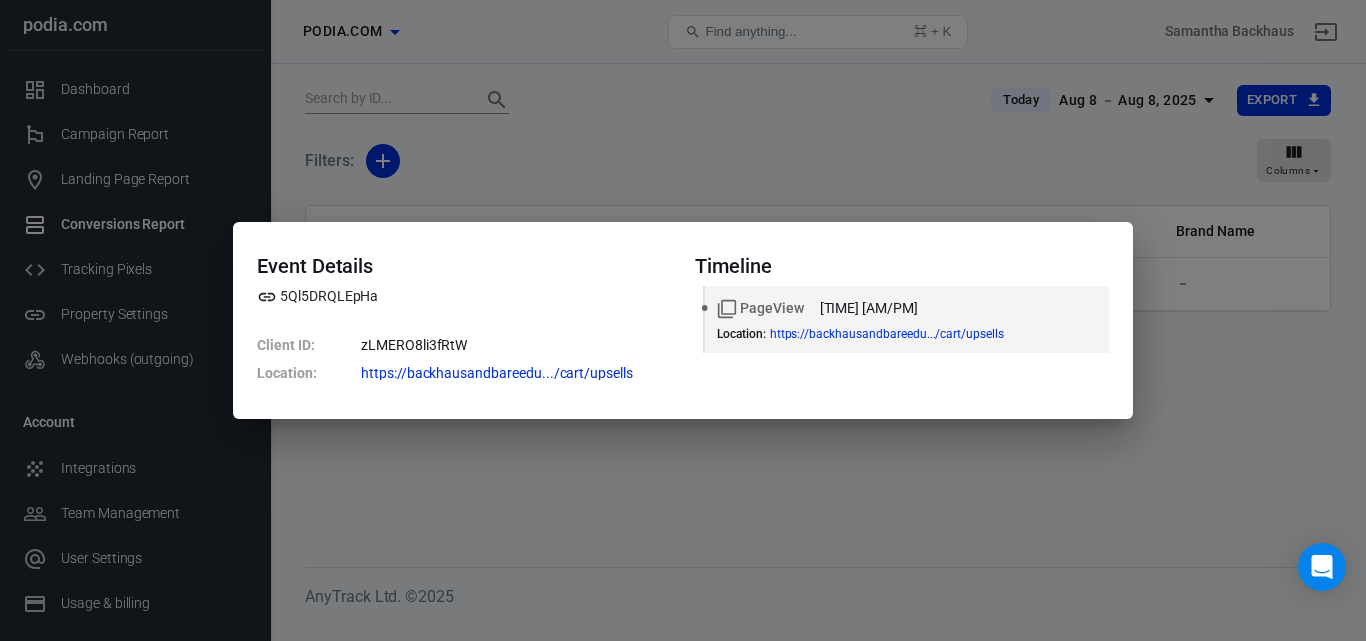 click on "Event Details [CLIENT ID] Client ID : [CLIENT ID] Location : https://backhausandbareedu.../cart/upsells Timeline PageView [TIME] [AM/PM] Location : https://backhausandbareedu.../cart/upsells" at bounding box center [683, 320] 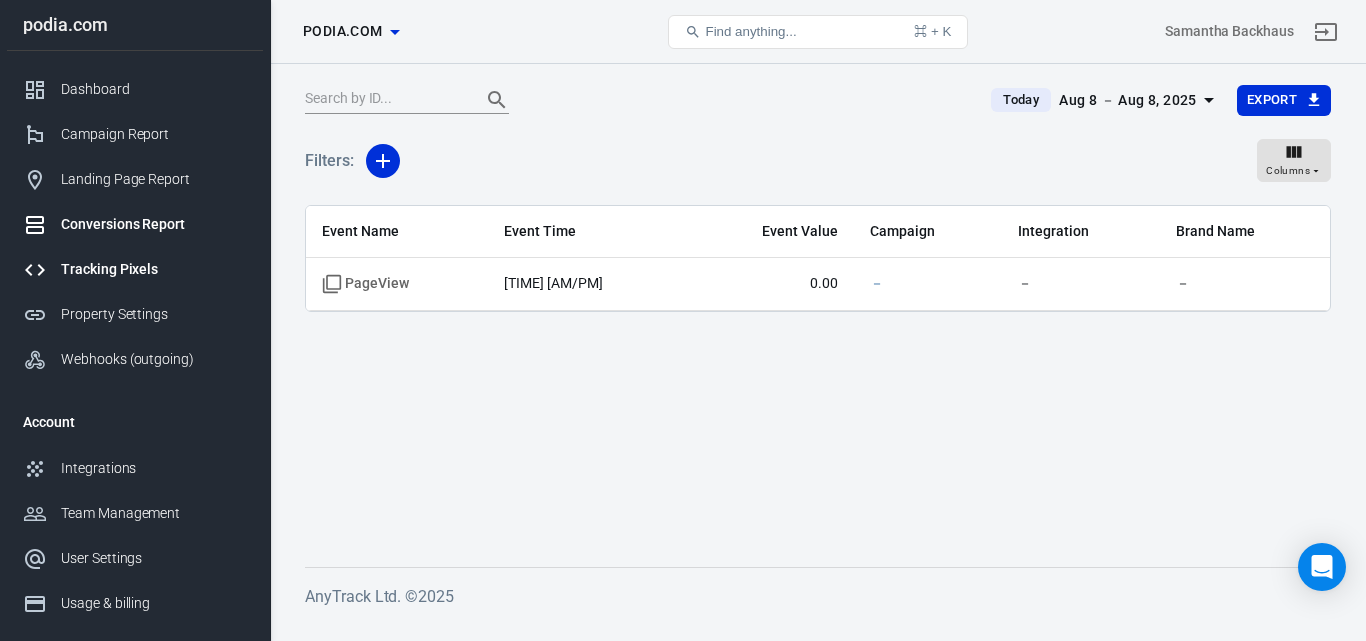click on "Tracking Pixels" at bounding box center [154, 269] 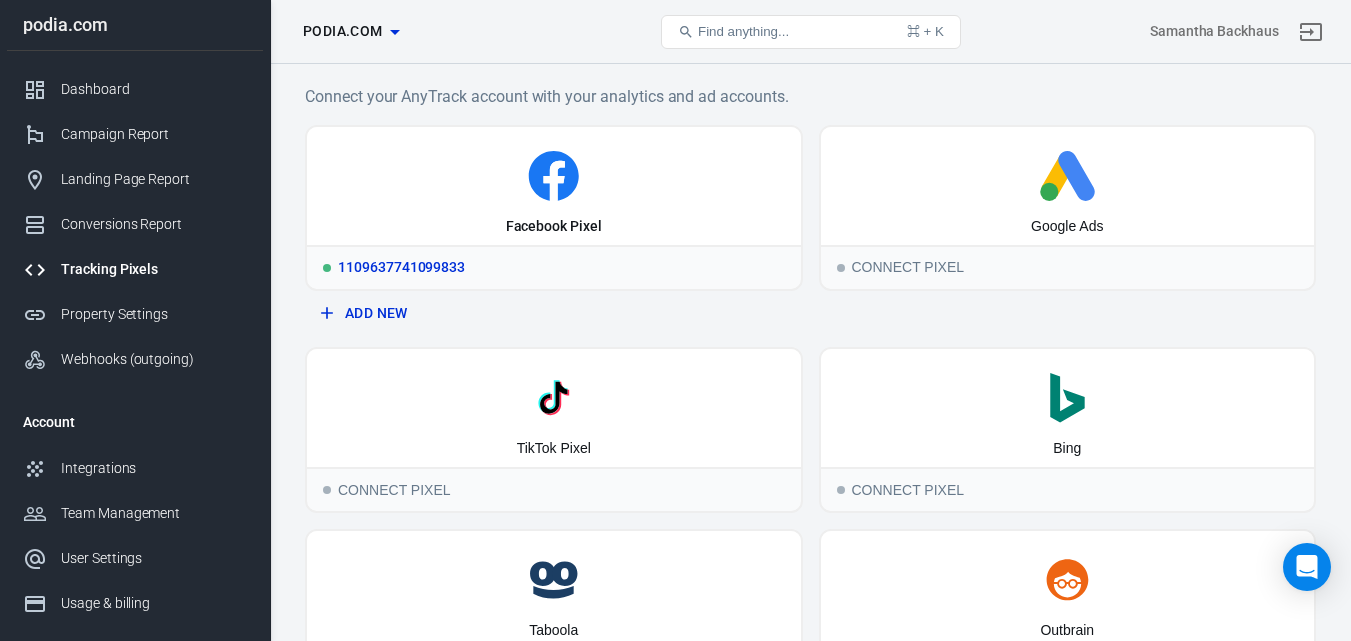 click 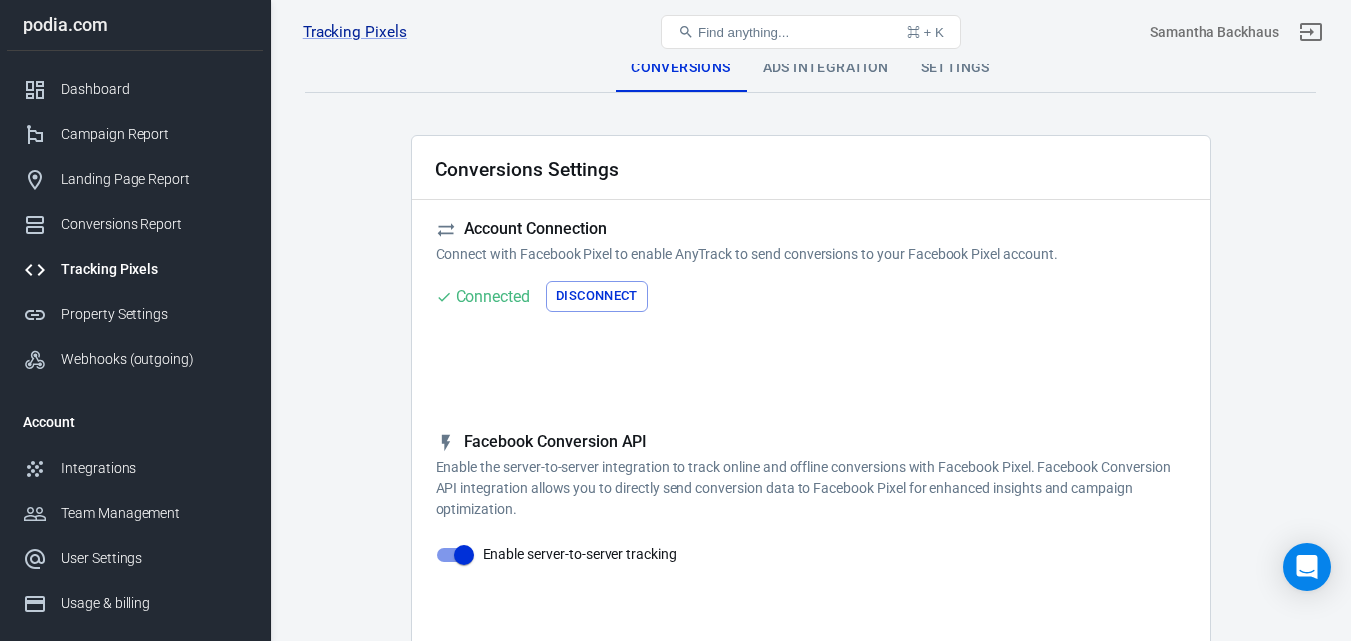 scroll, scrollTop: 0, scrollLeft: 0, axis: both 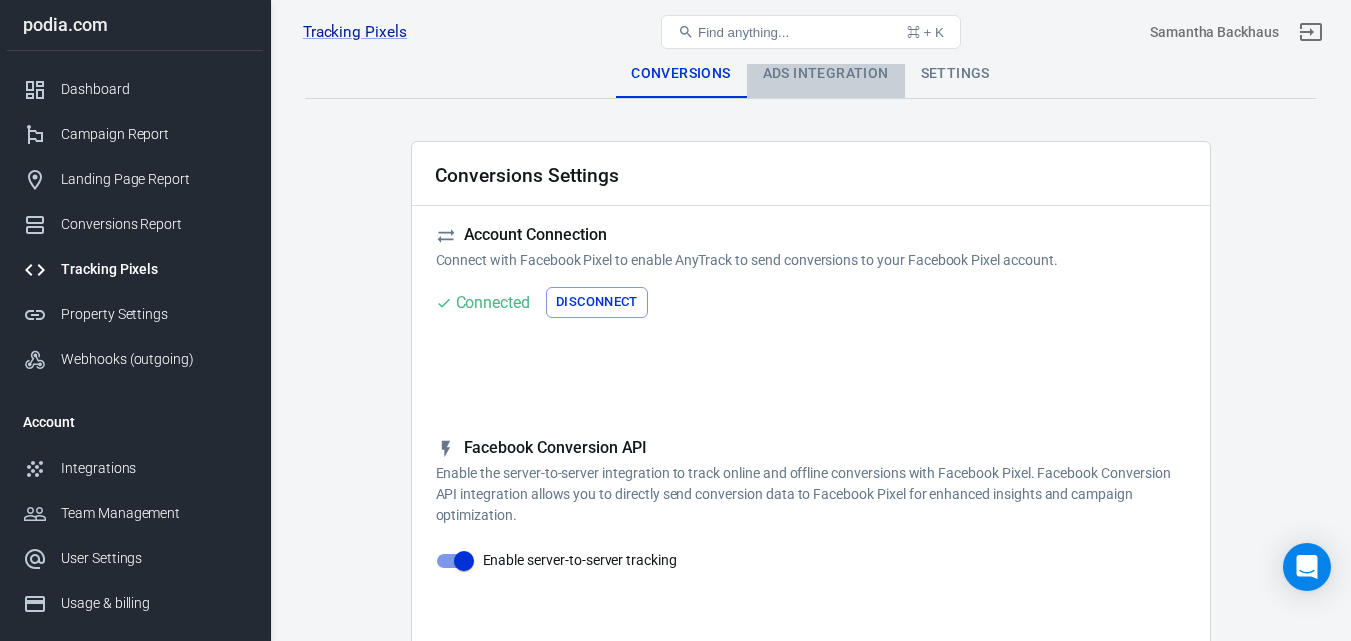 click on "Ads Integration" at bounding box center [826, 74] 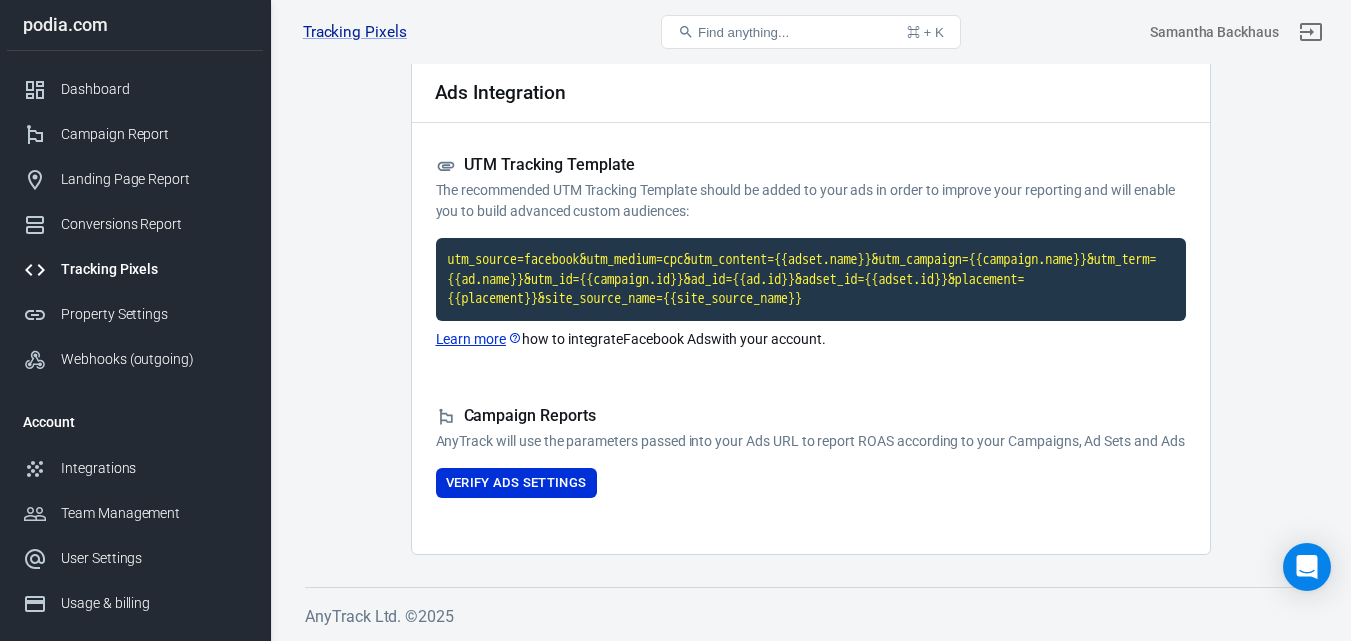 scroll, scrollTop: 102, scrollLeft: 0, axis: vertical 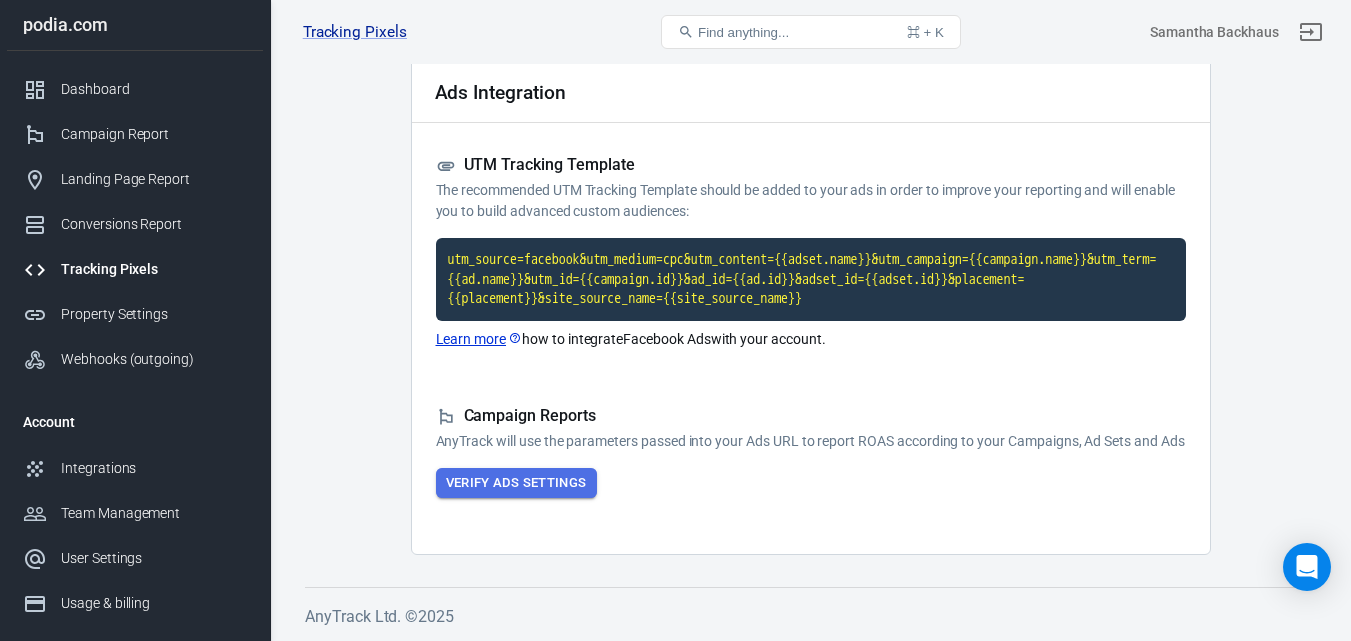 click on "Verify Ads Settings" at bounding box center (516, 483) 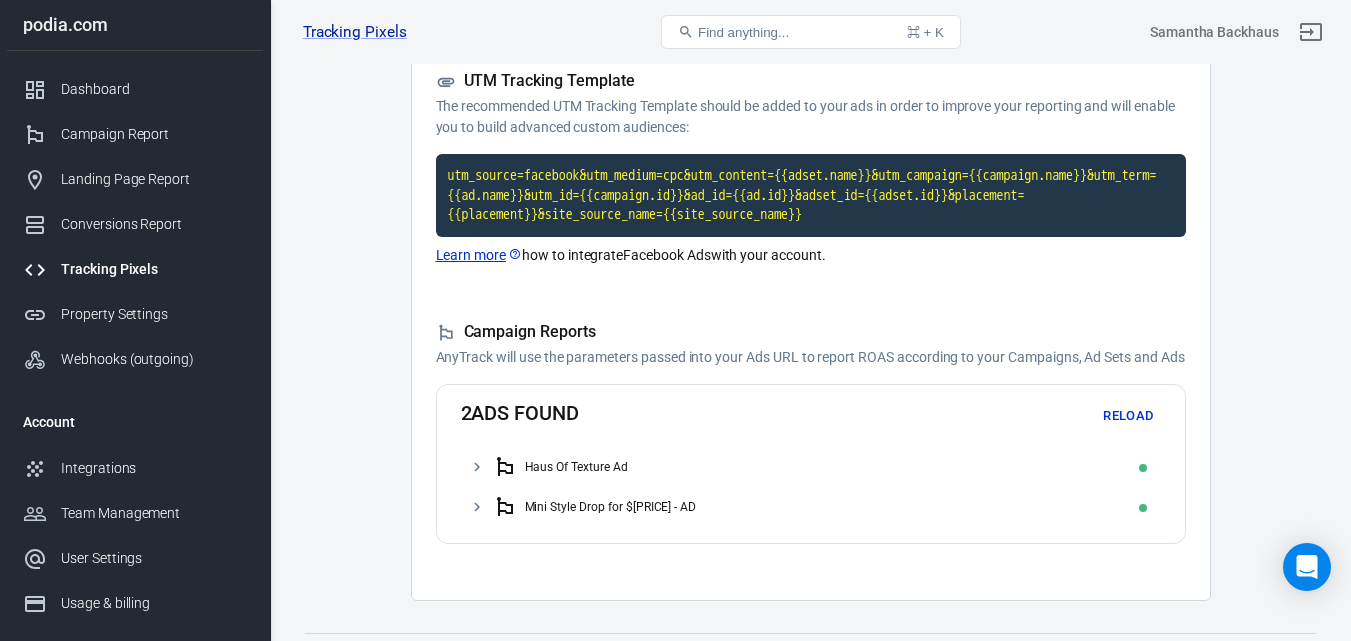 scroll, scrollTop: 175, scrollLeft: 0, axis: vertical 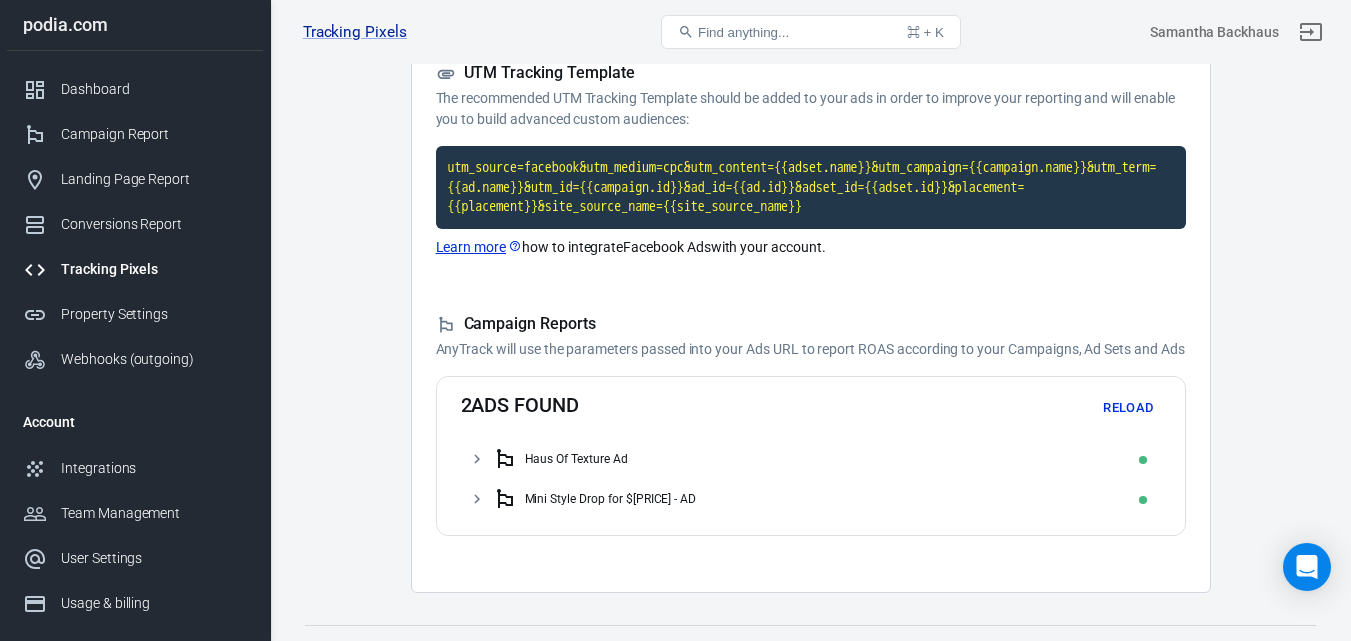 click on "Haus Of Texture Ad" at bounding box center (576, 459) 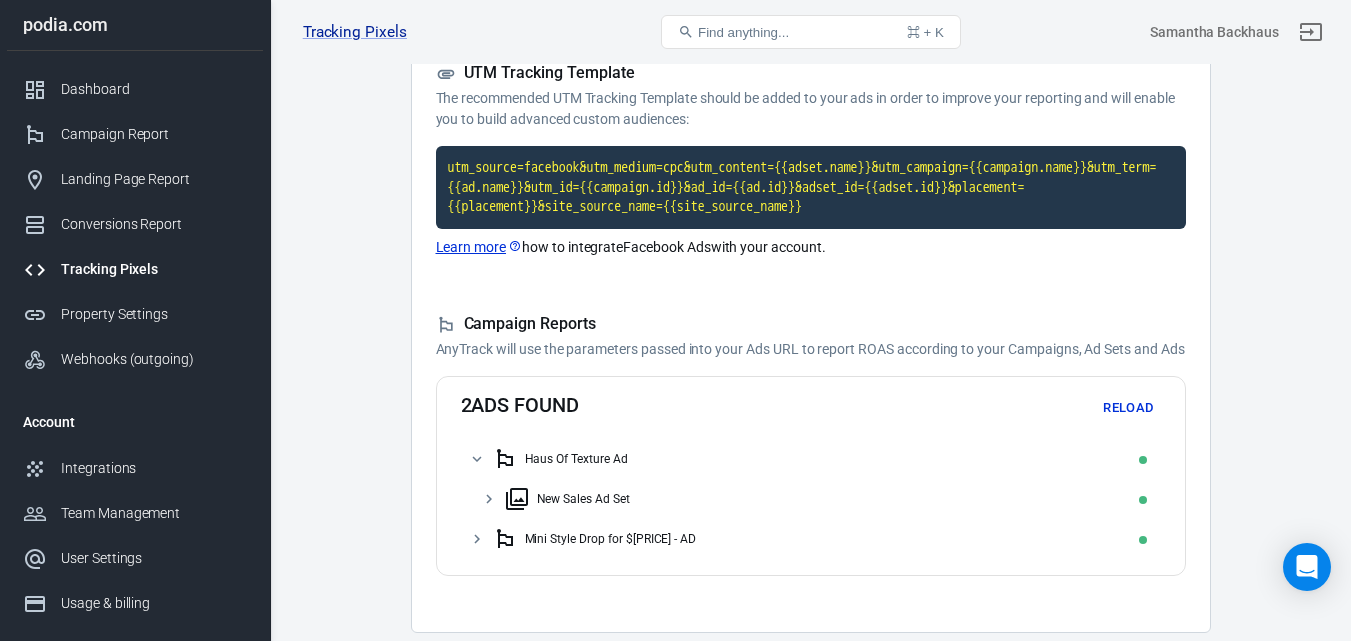 click on "Mini Style Drop for $[PRICE] - AD" at bounding box center (823, 539) 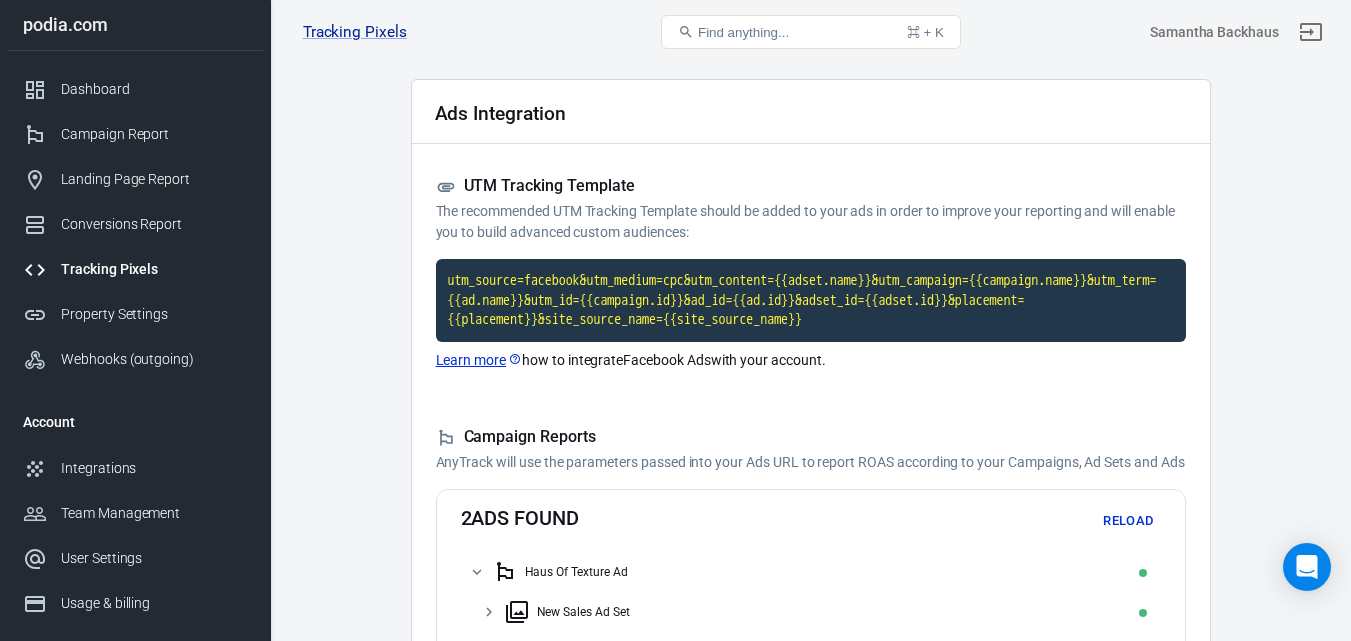 scroll, scrollTop: 0, scrollLeft: 0, axis: both 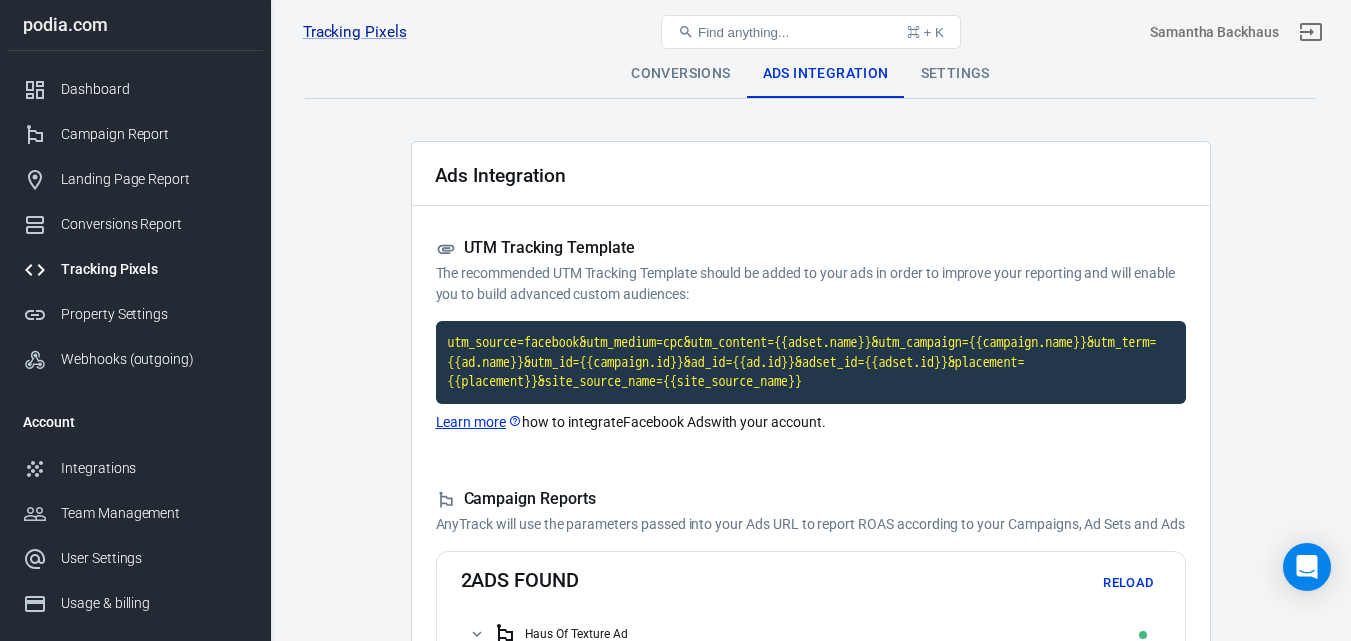 click on "Settings" at bounding box center [955, 74] 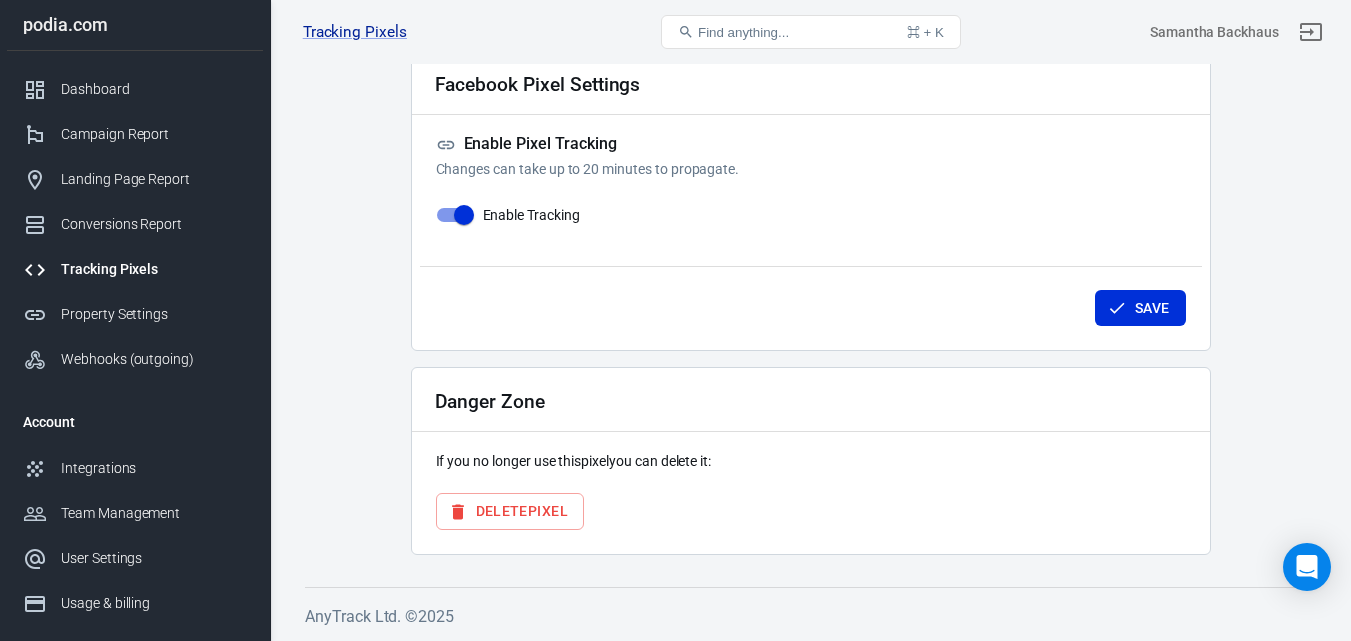 scroll, scrollTop: 0, scrollLeft: 0, axis: both 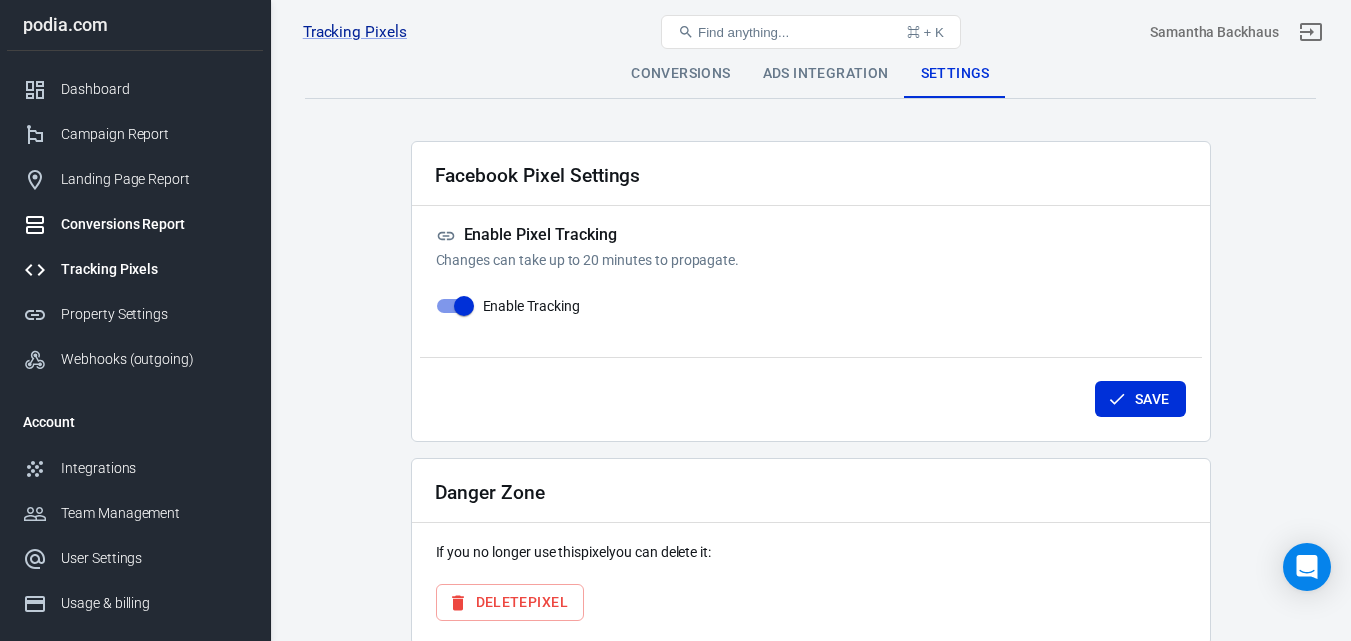 click on "Conversions Report" at bounding box center (154, 224) 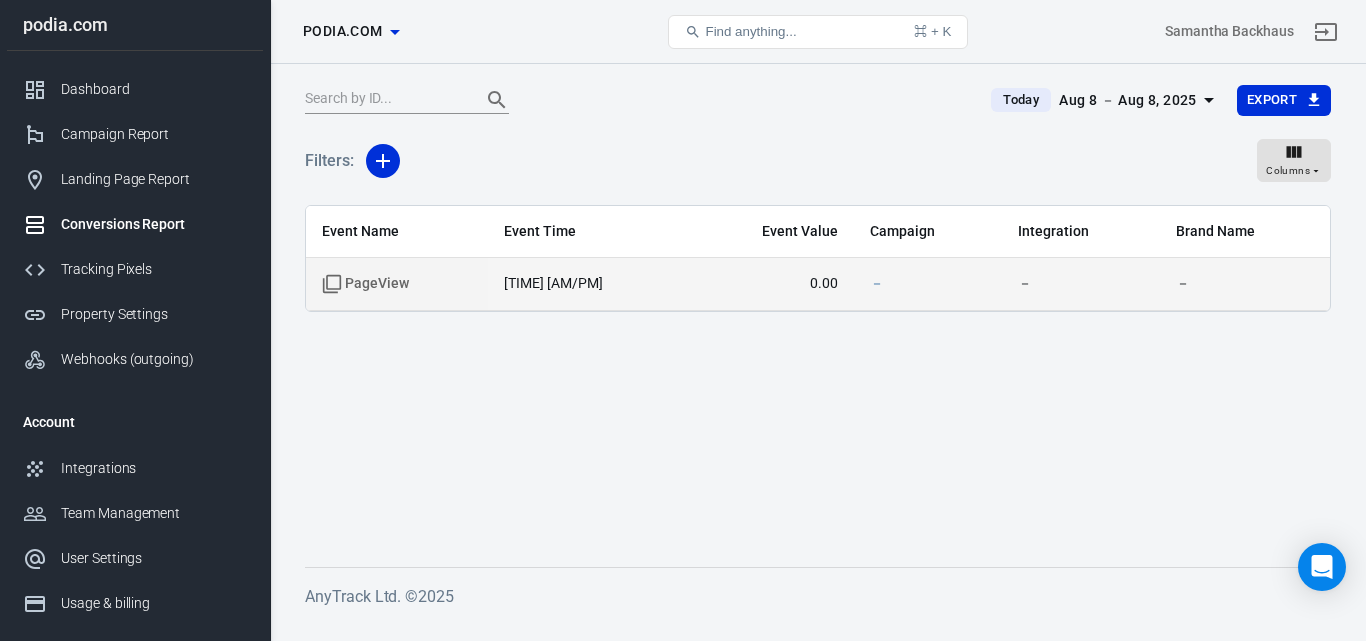 click on "[TIME] [AM/PM]" at bounding box center (588, 284) 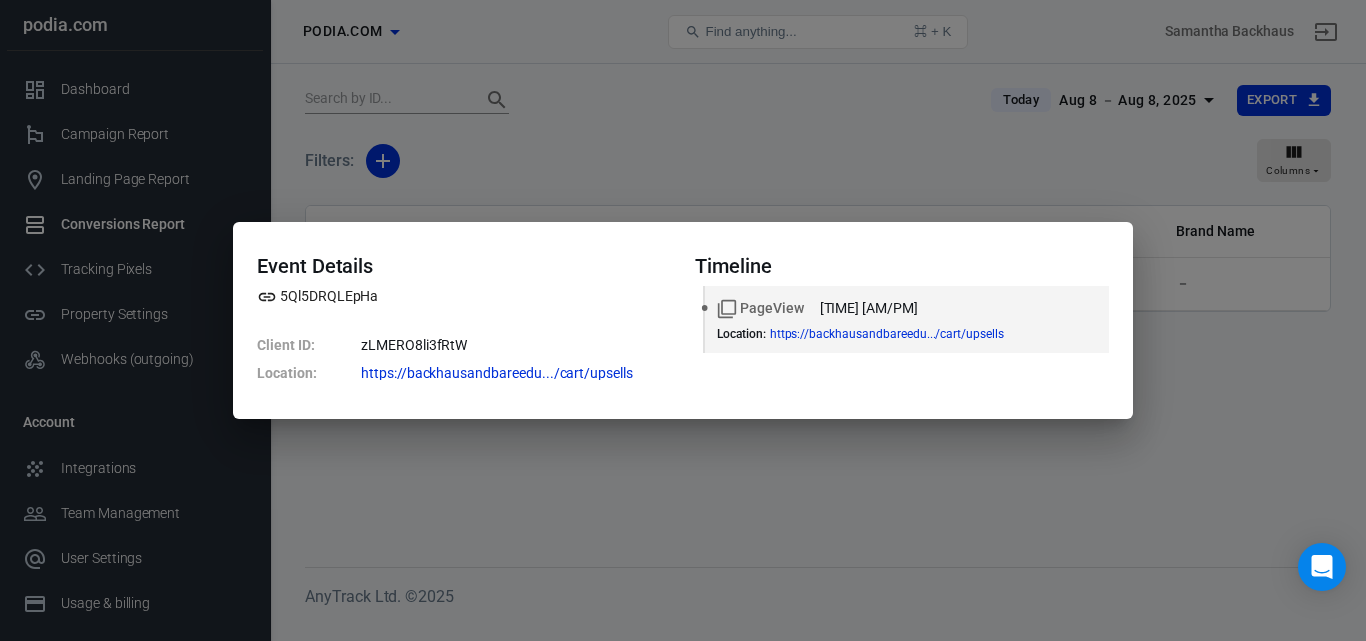click on "Event Details [CLIENT ID] Client ID : [CLIENT ID] Location : https://backhausandbareedu.../cart/upsells Timeline PageView [TIME] [AM/PM] Location : https://backhausandbareedu.../cart/upsells" at bounding box center (683, 320) 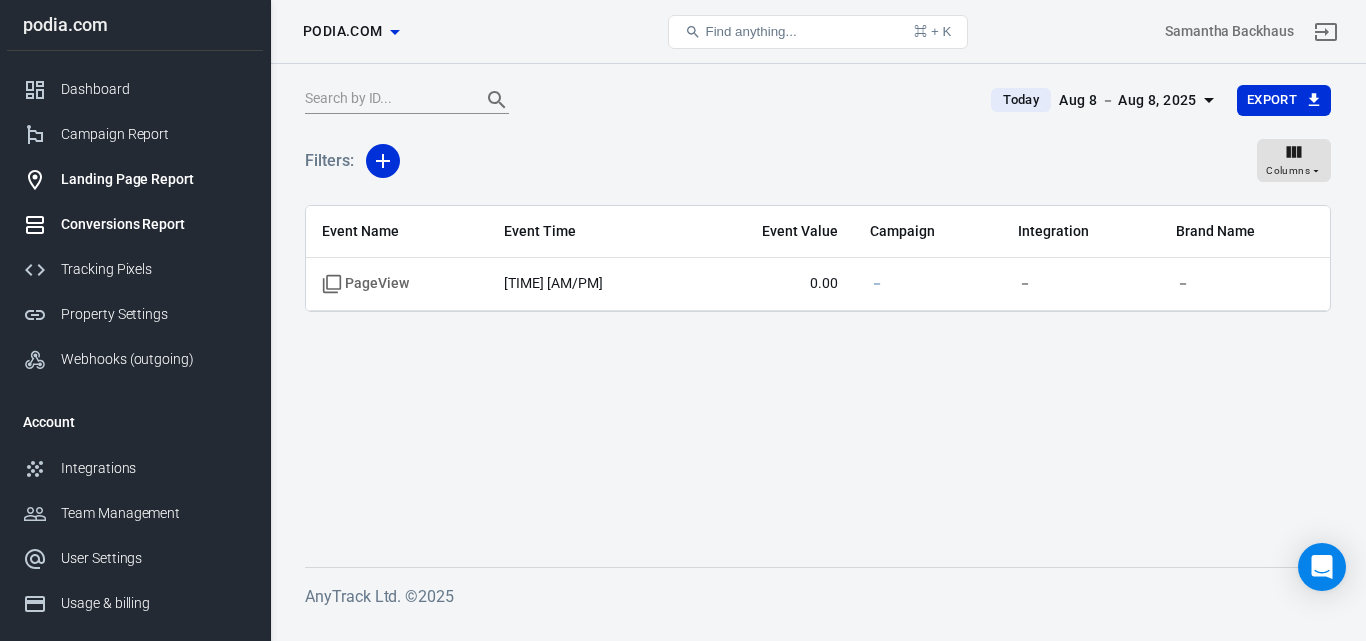 click on "Landing Page Report" at bounding box center (154, 179) 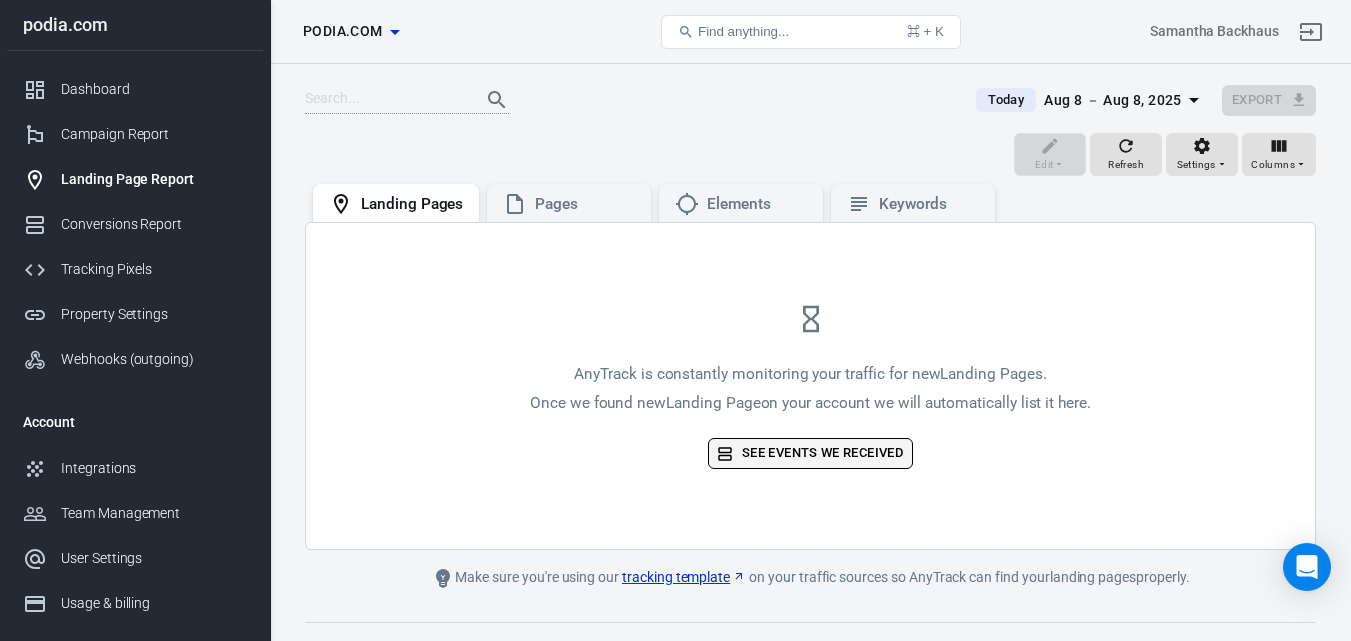 click 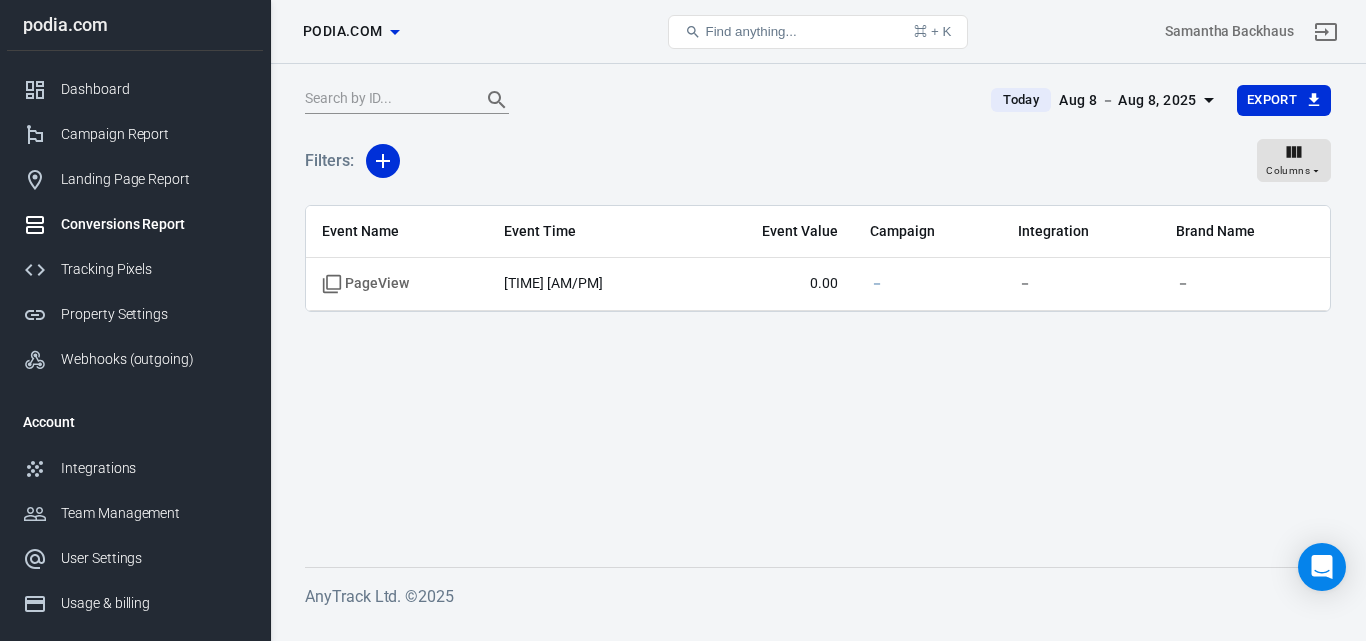 click on "Conversions Report" at bounding box center [154, 224] 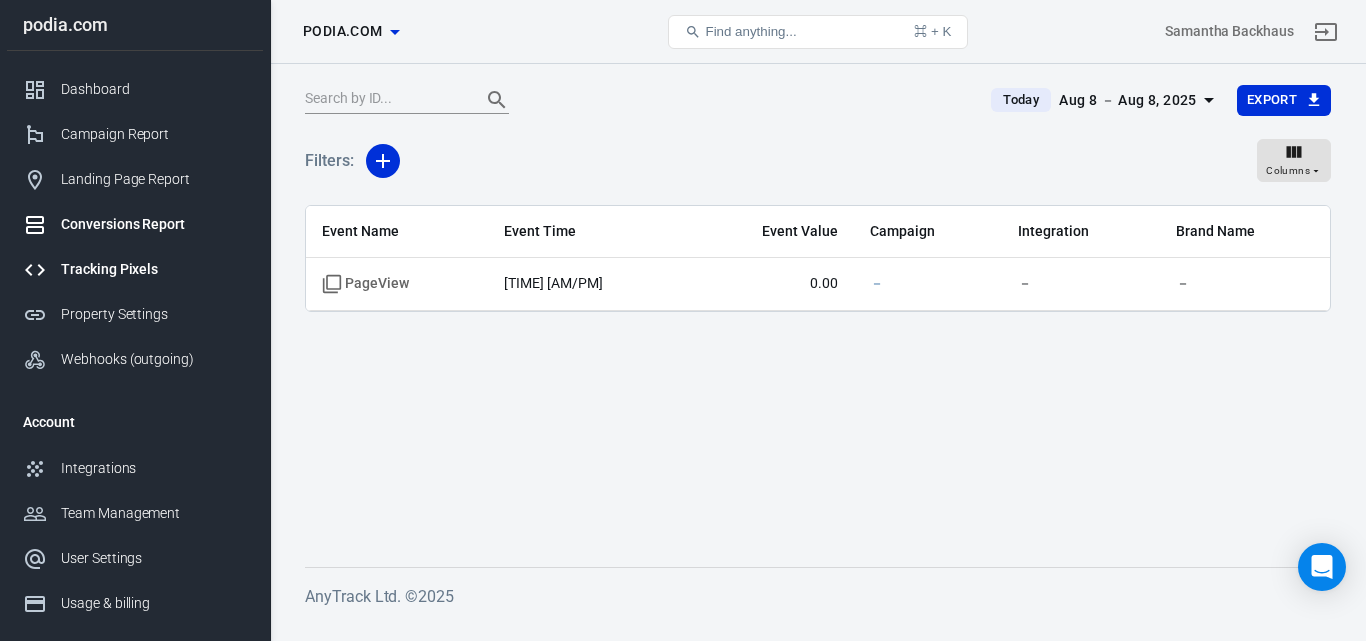 click on "Tracking Pixels" at bounding box center [154, 269] 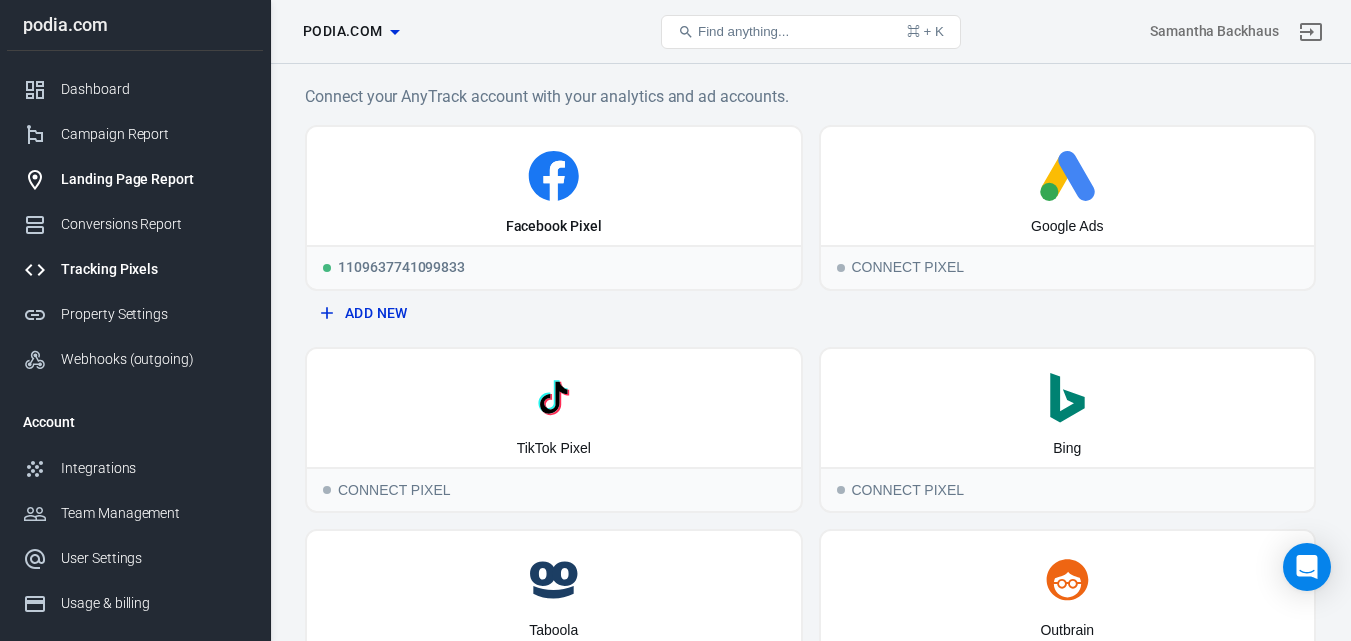 click on "Landing Page Report" at bounding box center [154, 179] 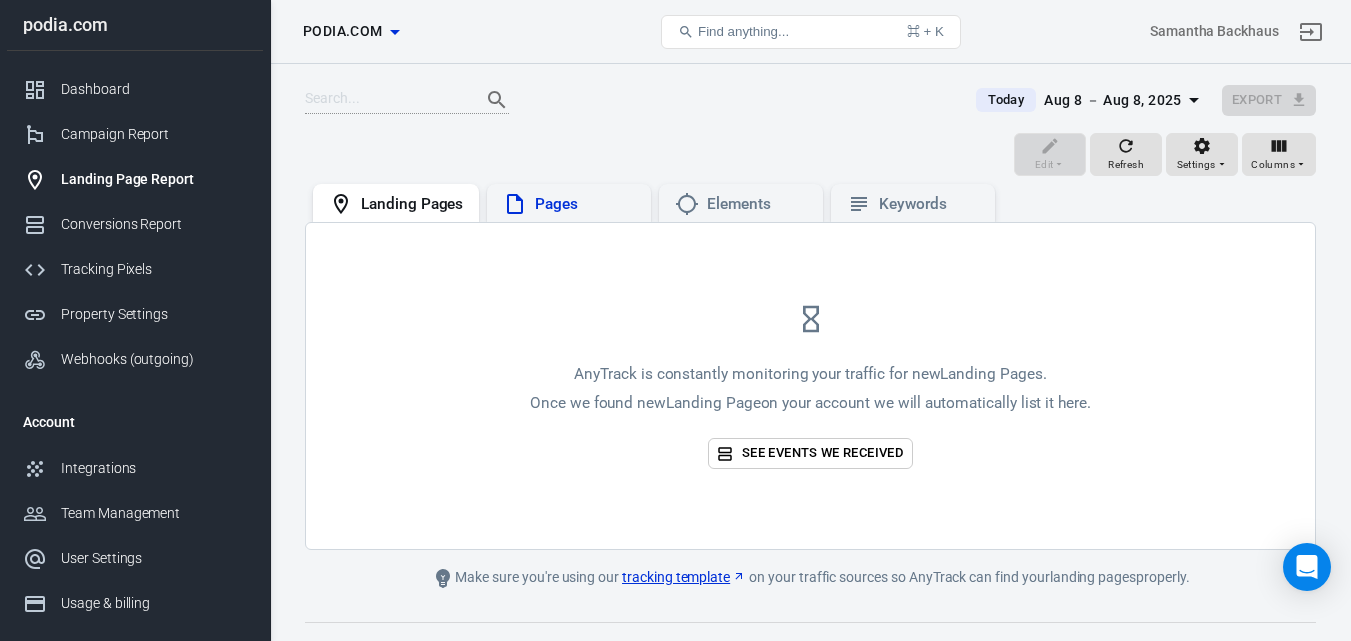click on "Pages" at bounding box center (569, 203) 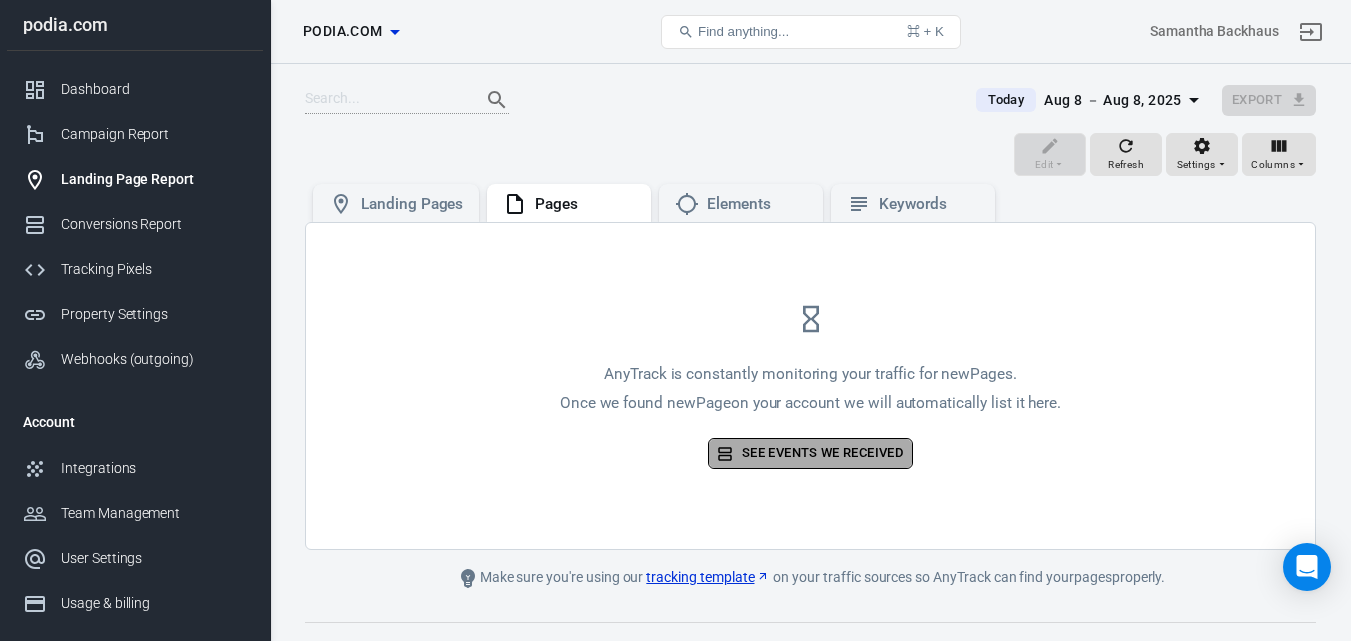 click on "See events we received" at bounding box center (810, 453) 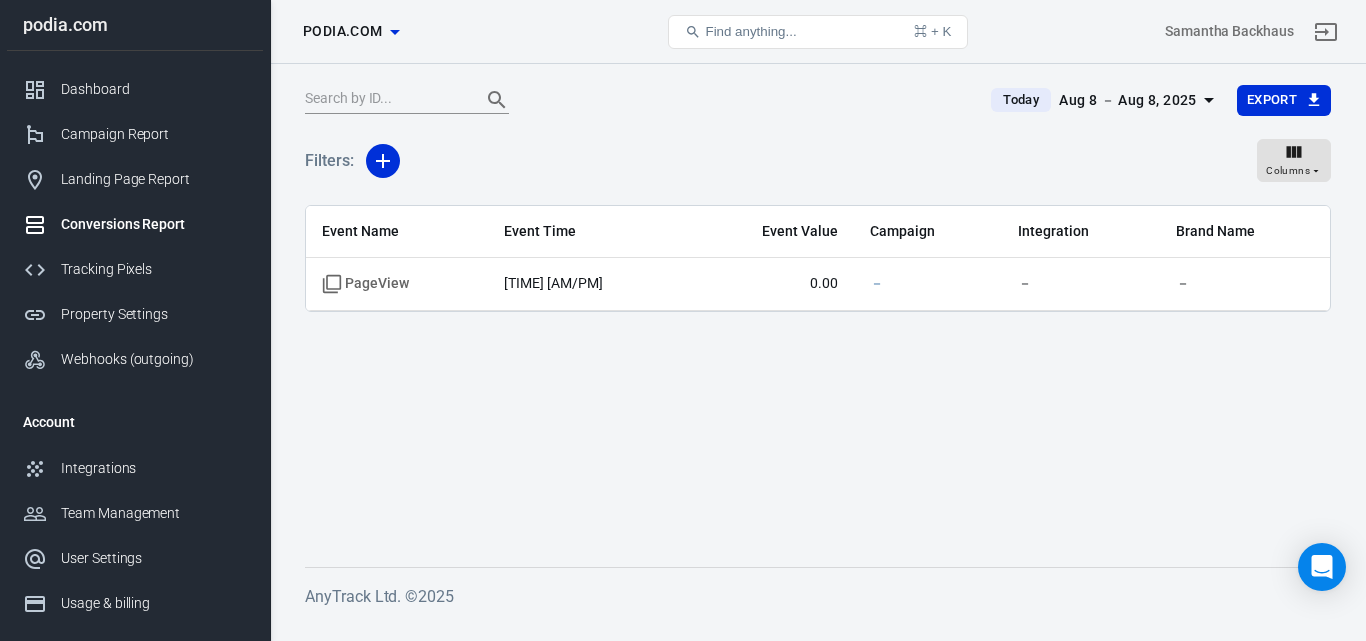 click on "Conversions Report" at bounding box center (154, 224) 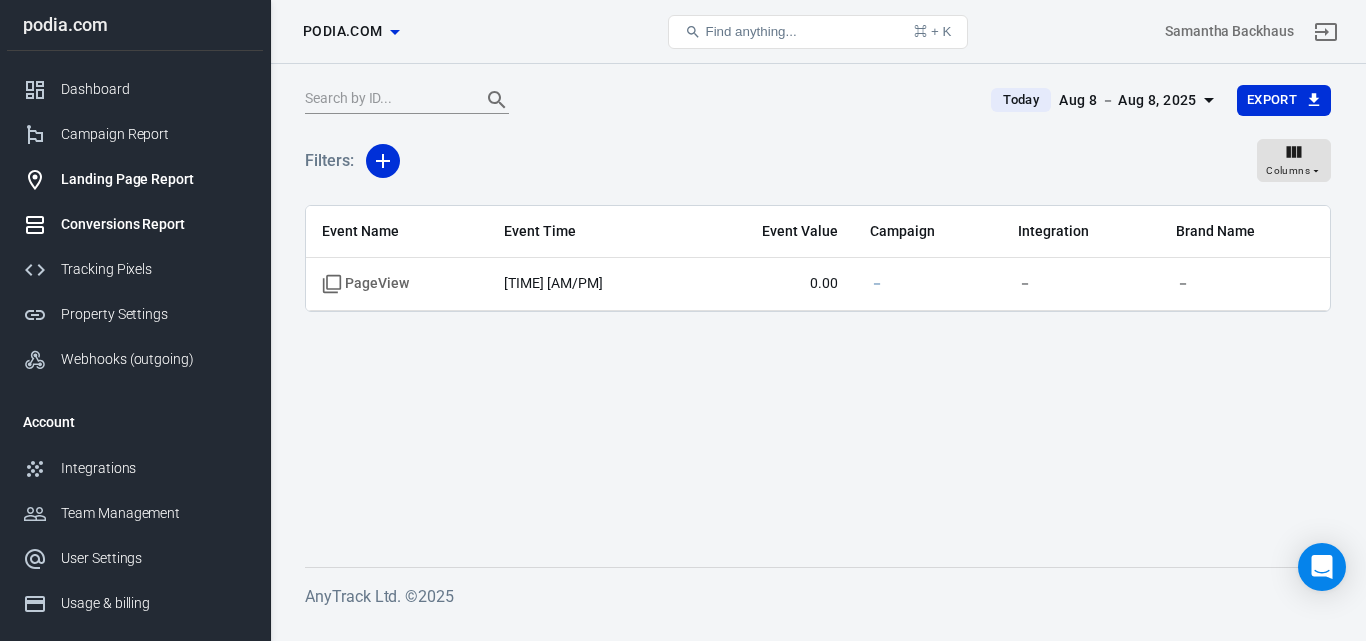 click on "Landing Page Report" at bounding box center (154, 179) 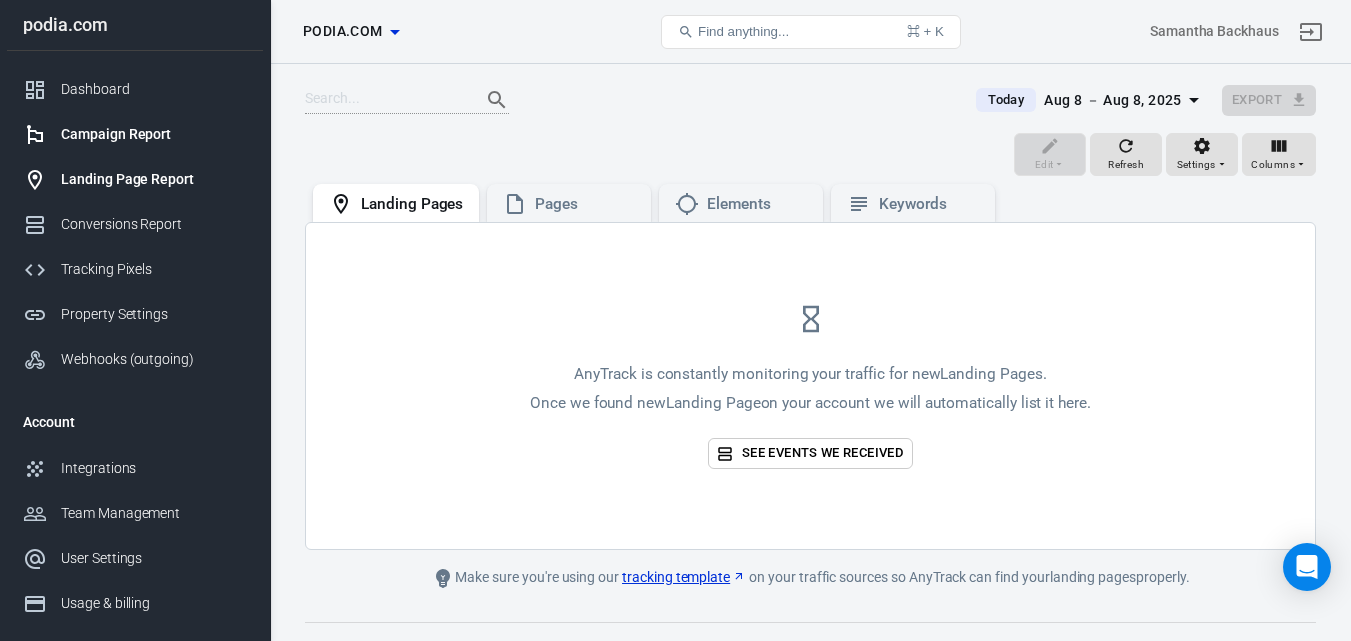 click on "Campaign Report" at bounding box center [135, 134] 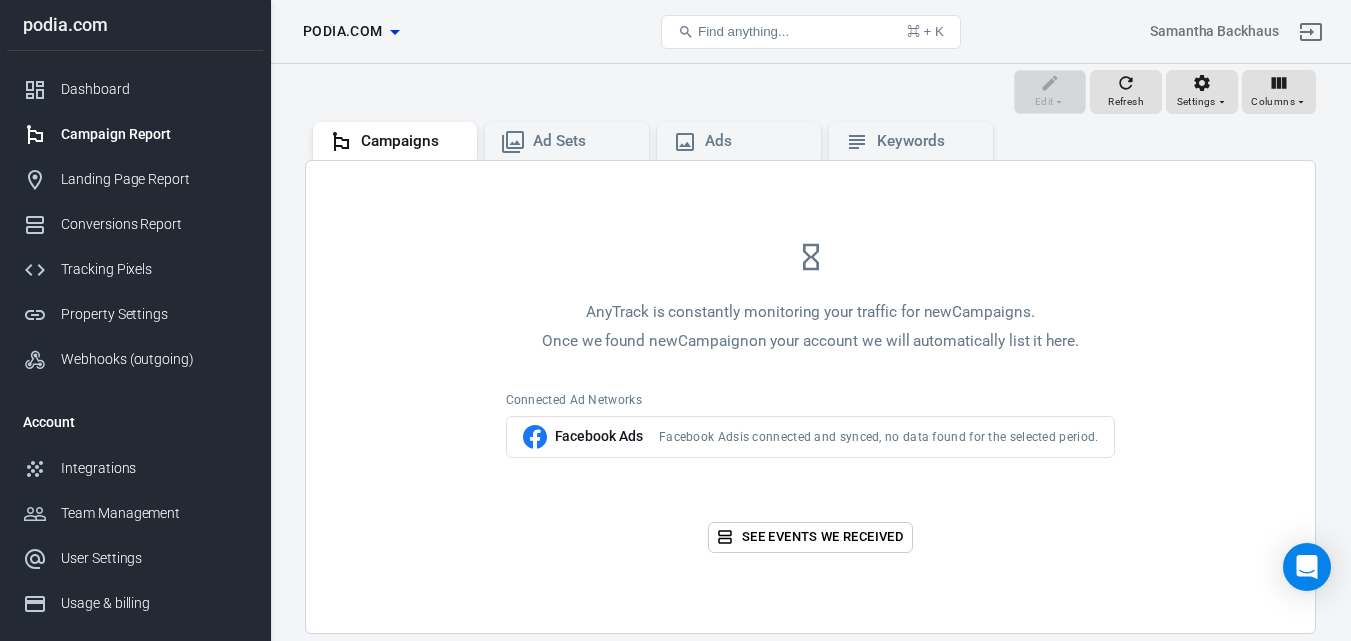 scroll, scrollTop: 207, scrollLeft: 0, axis: vertical 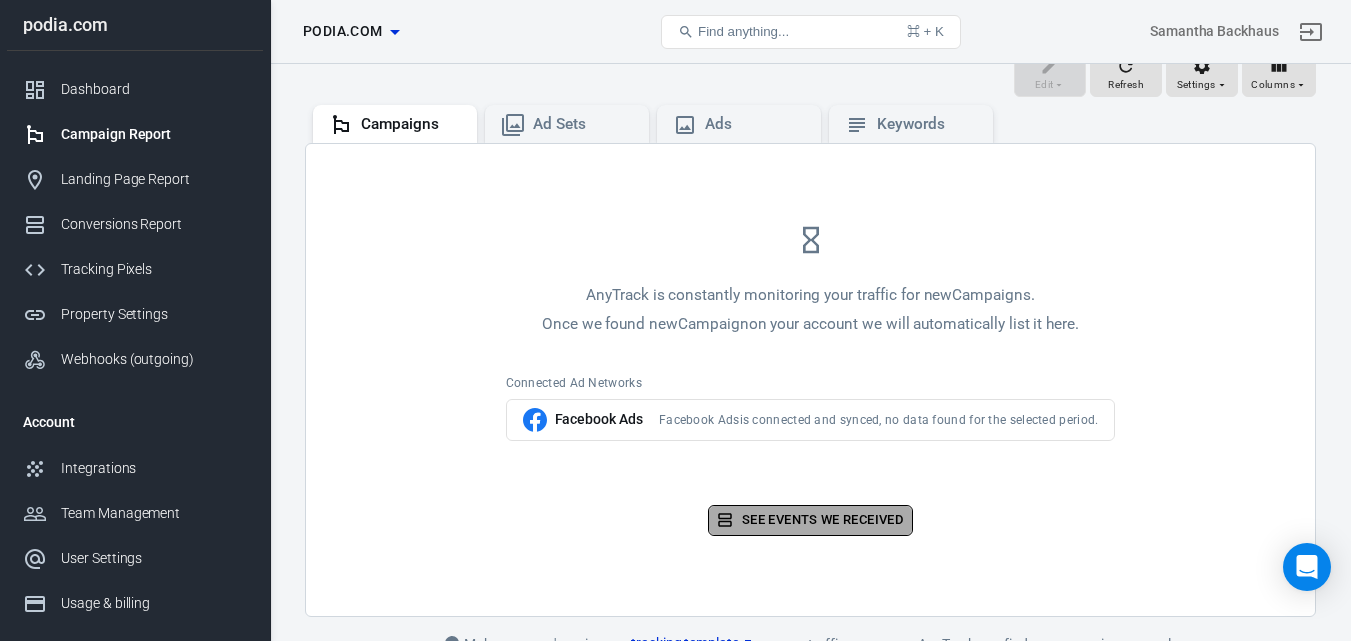 click on "See events we received" at bounding box center (810, 520) 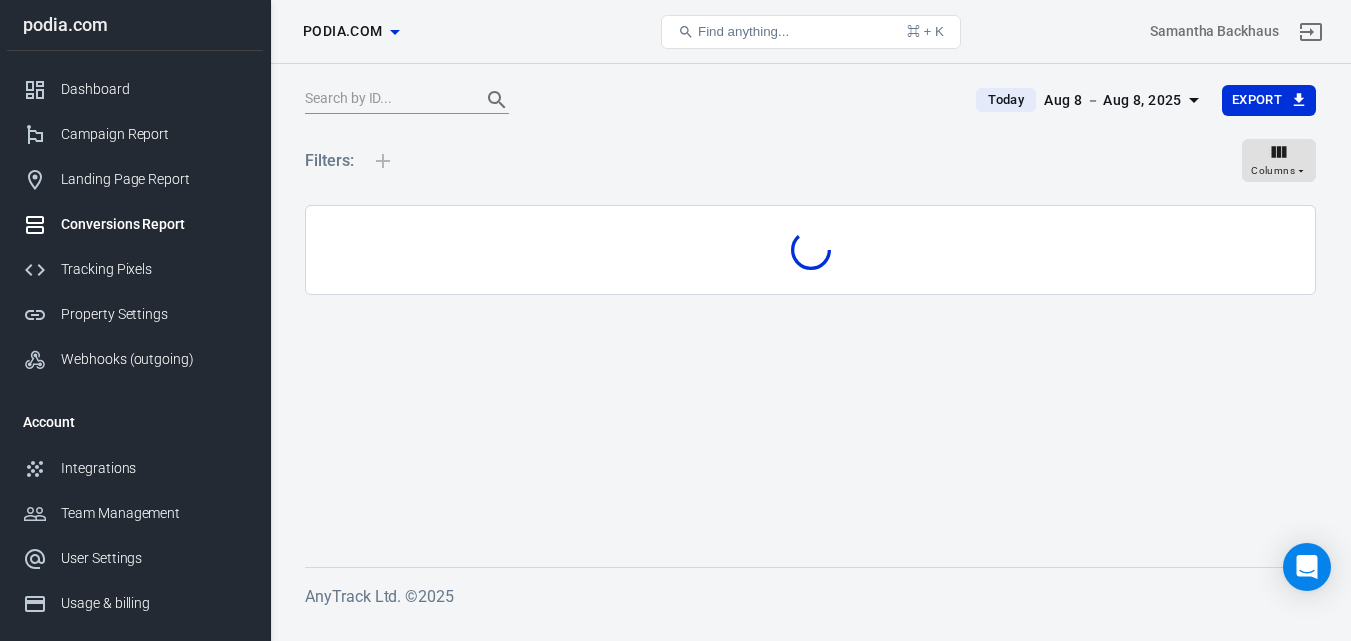 scroll, scrollTop: 0, scrollLeft: 0, axis: both 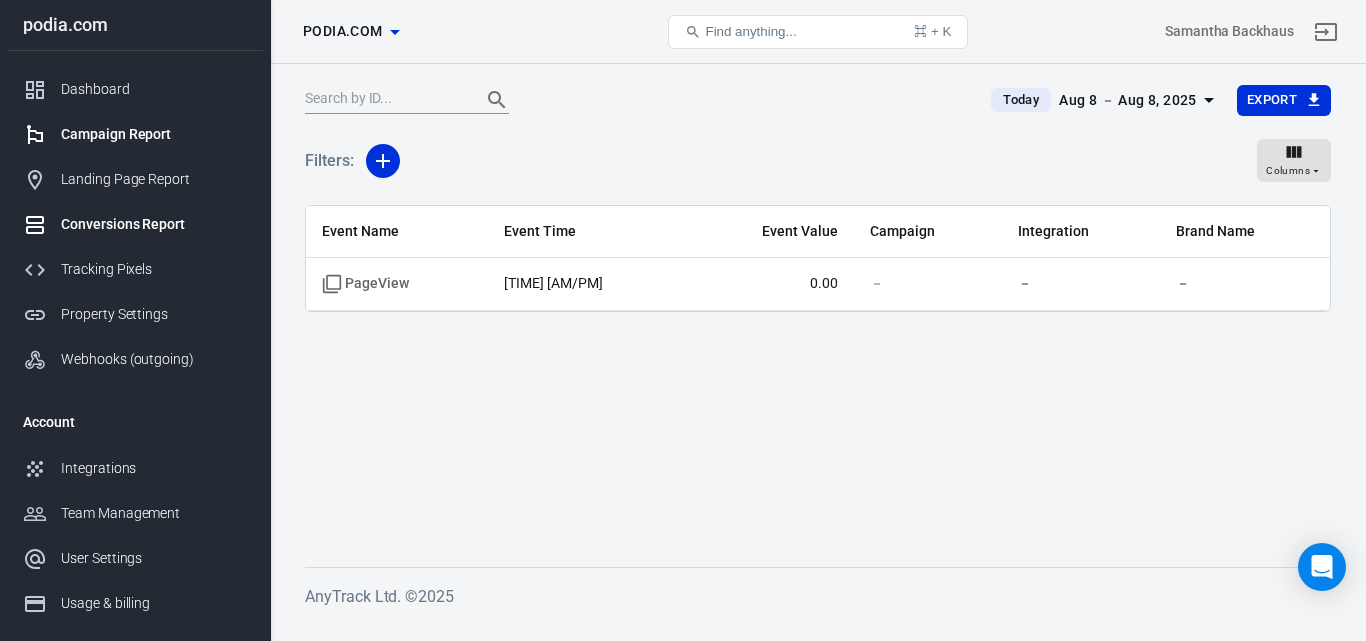 click on "Campaign Report" at bounding box center [135, 134] 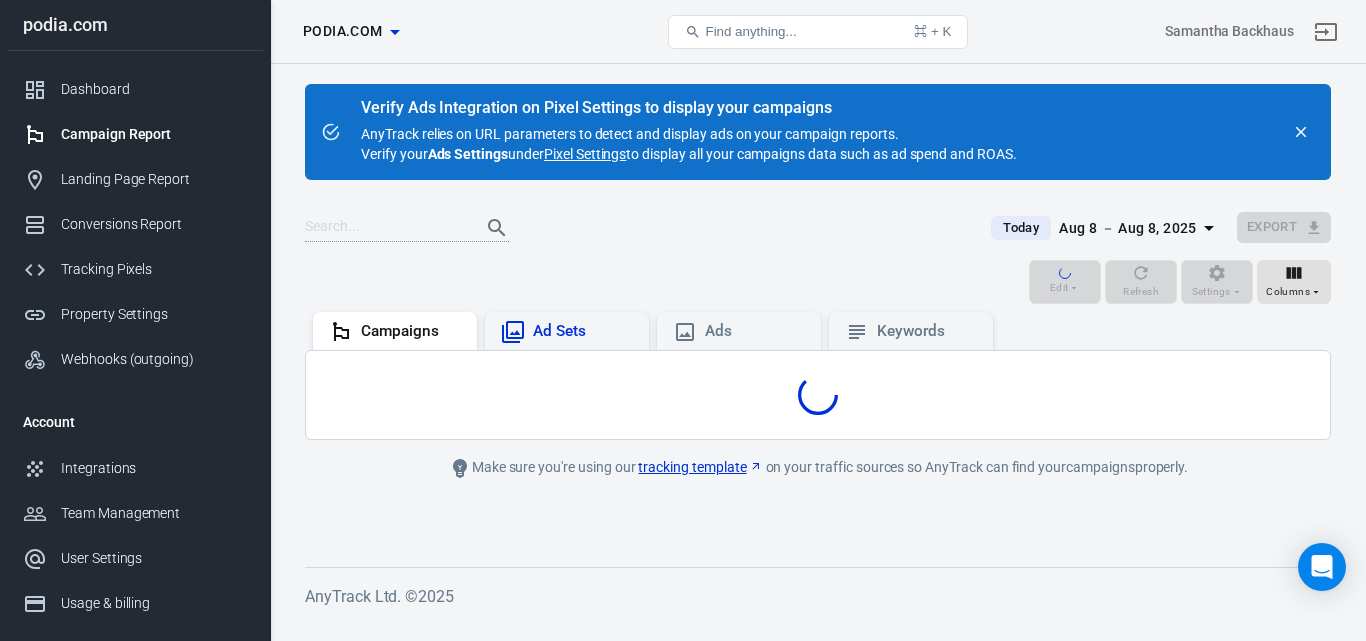 click on "Ad Sets" at bounding box center (567, 331) 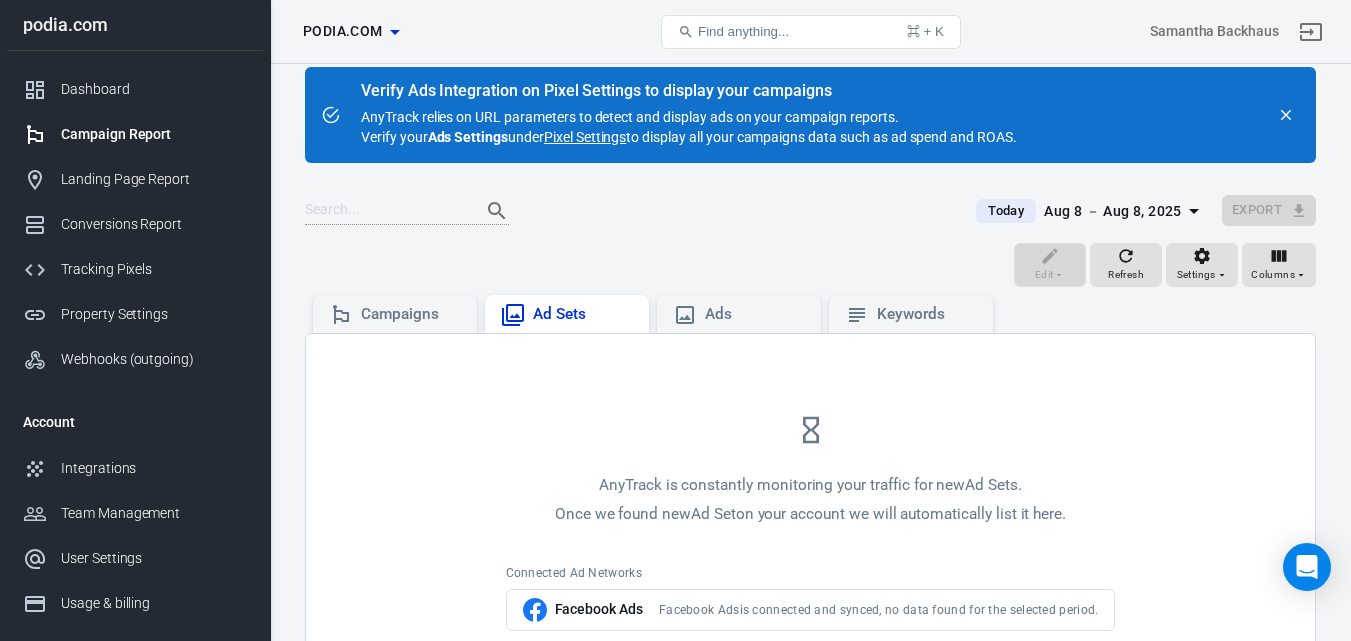 scroll, scrollTop: 16, scrollLeft: 0, axis: vertical 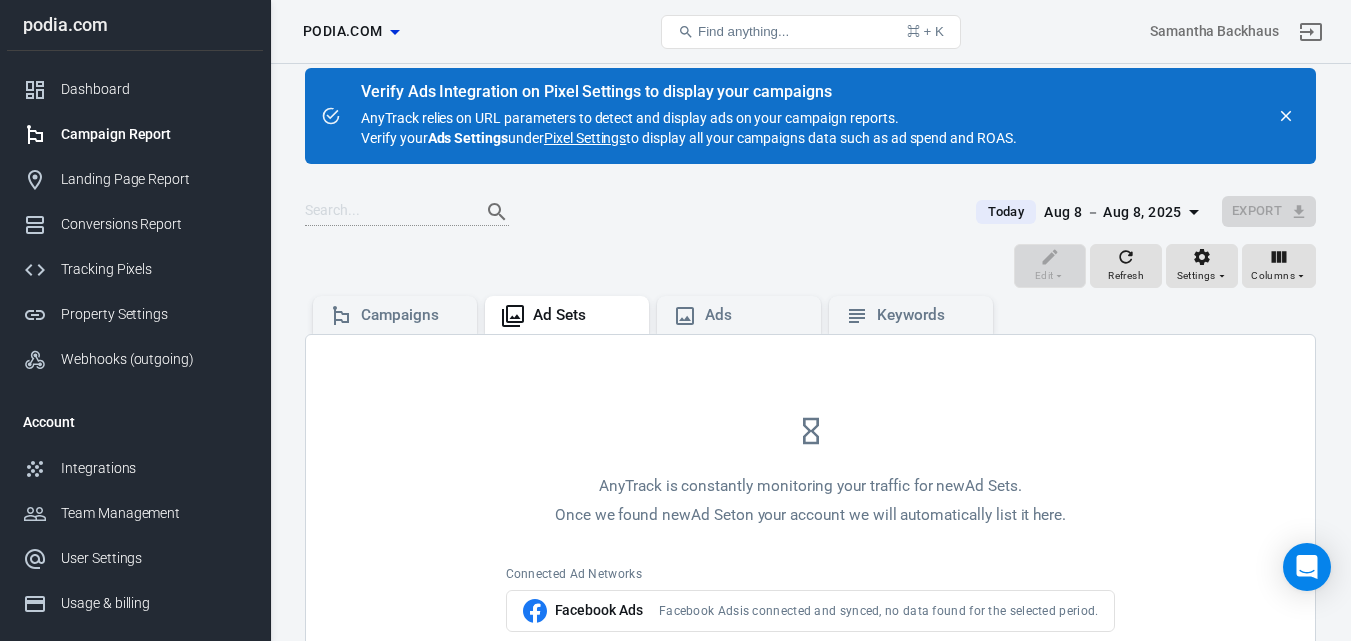 click on "Pixel Settings" at bounding box center (585, 138) 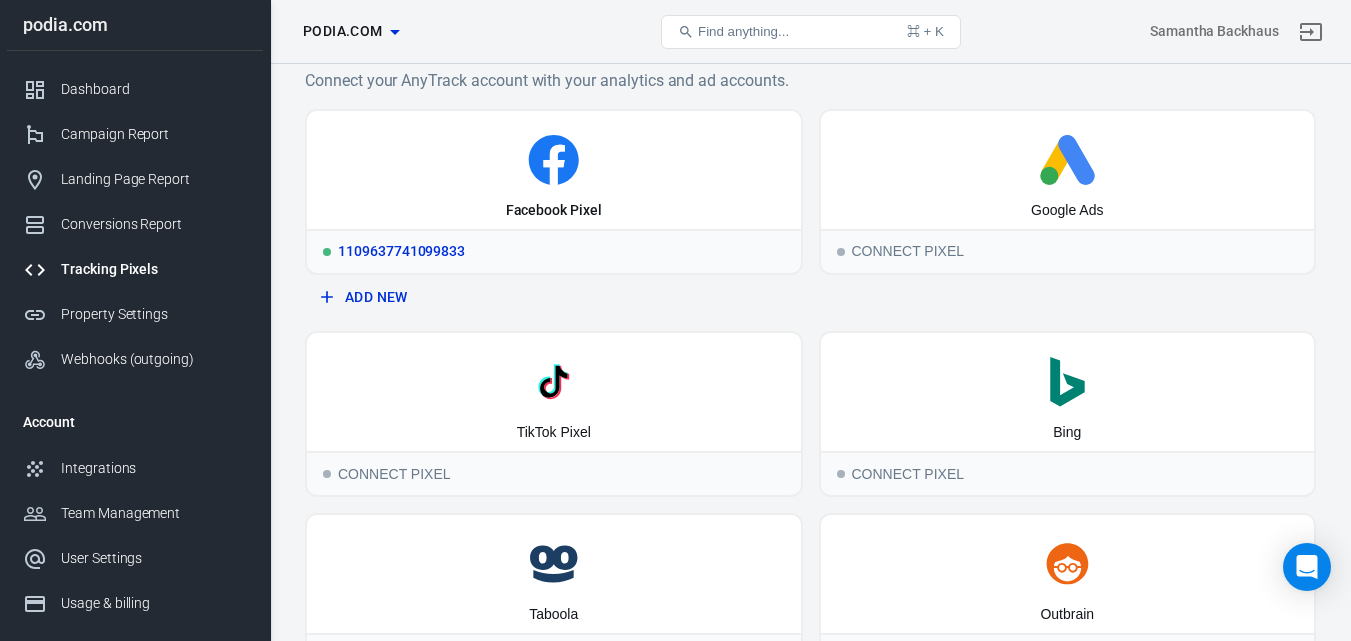 click 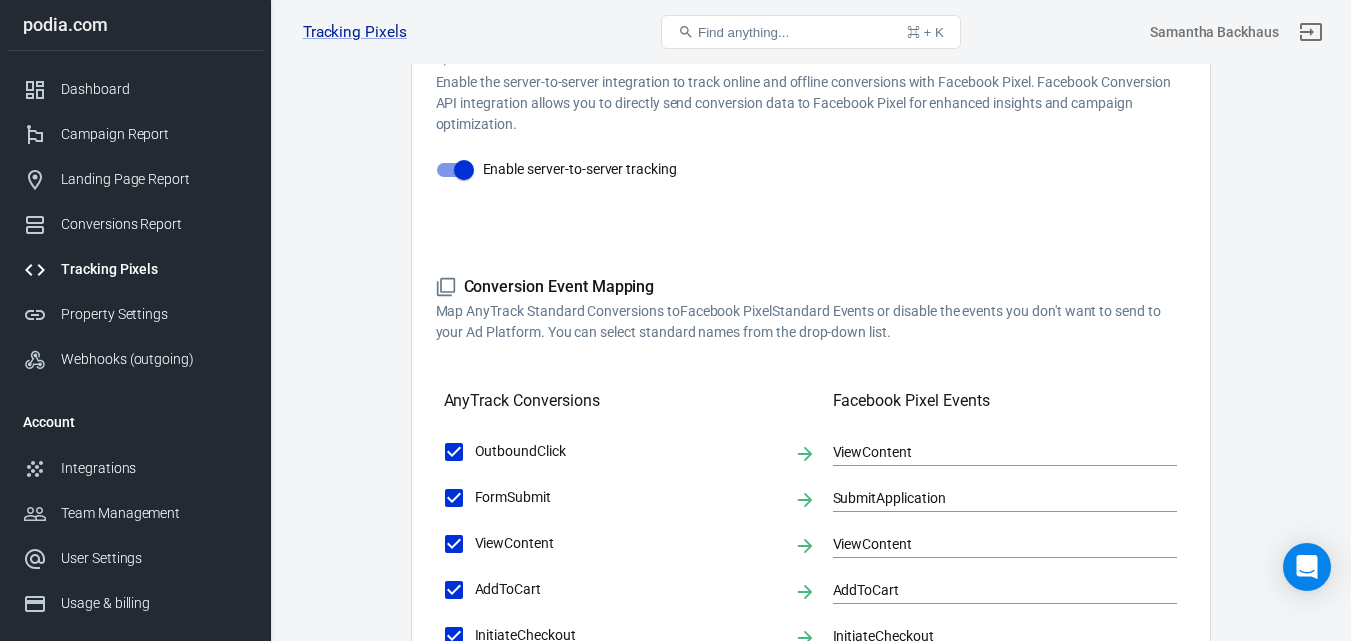 scroll, scrollTop: 598, scrollLeft: 0, axis: vertical 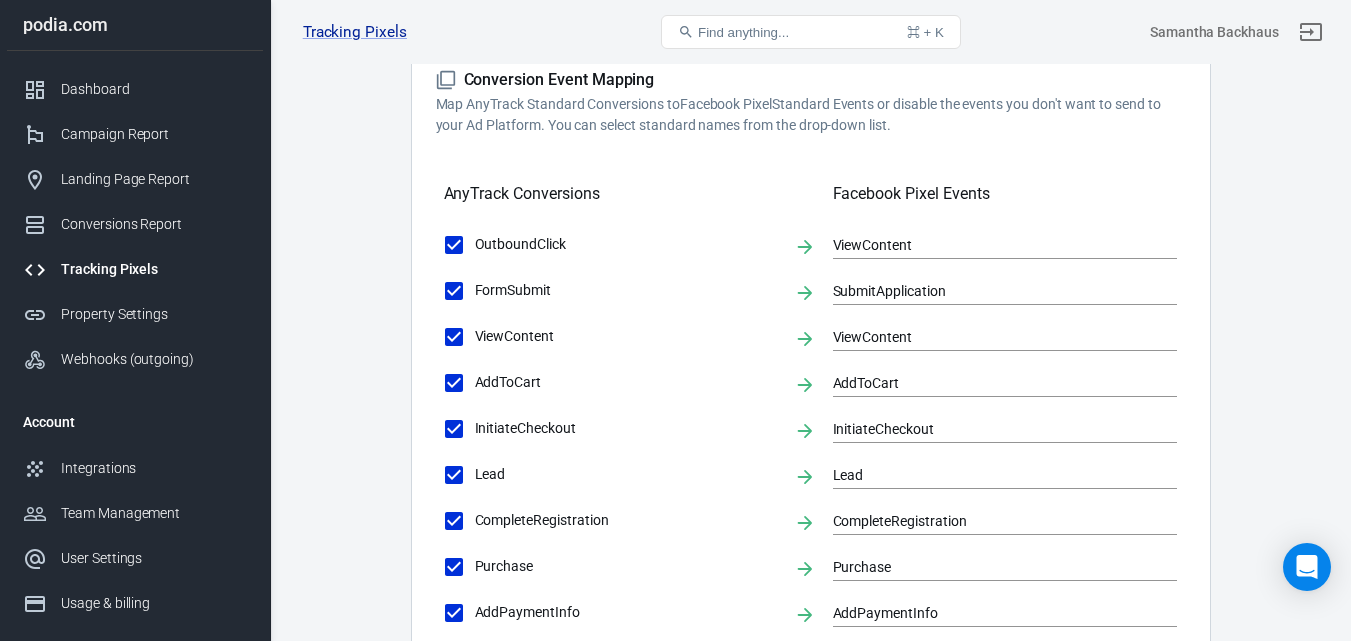 click on "Conversions Ads Integration Settings Conversions Settings Account Connection Connect with Facebook Pixel to enable AnyTrack to send conversions to your Facebook Pixel account. Connected Disconnect Reminder: Don't forget to   add the recommended UTM Tracking Template to your ads   and verify your ads settings. Event Deduplication Disable or remove any TikTok Pixel Code from your website in order to benefit from accurate Conversion Deduplication. Facebook Conversion API Enable the server-to-server integration to track online and offline conversions with Facebook Pixel. Facebook Conversion API integration allows you to directly send conversion data to Facebook Pixel for enhanced insights and campaign optimization. Enable server-to-server tracking Please Note: All conversions are sent to your Ad Pixels & Conversion API in Real Time, however the attribution is processed and affected by each ad platform attribution windows, limitations and data privacy restrictions.   Learn more »   Conversion Event Mapping Lead" at bounding box center [810, 315] 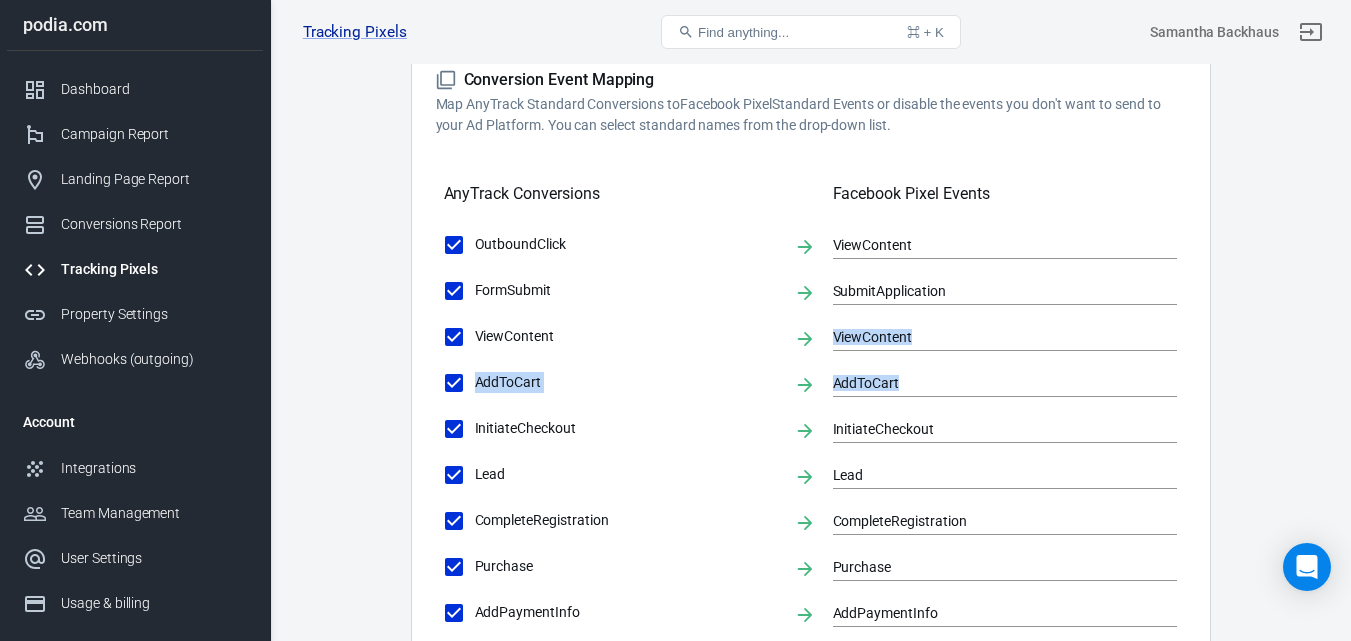 drag, startPoint x: 1345, startPoint y: 334, endPoint x: 1333, endPoint y: 394, distance: 61.188232 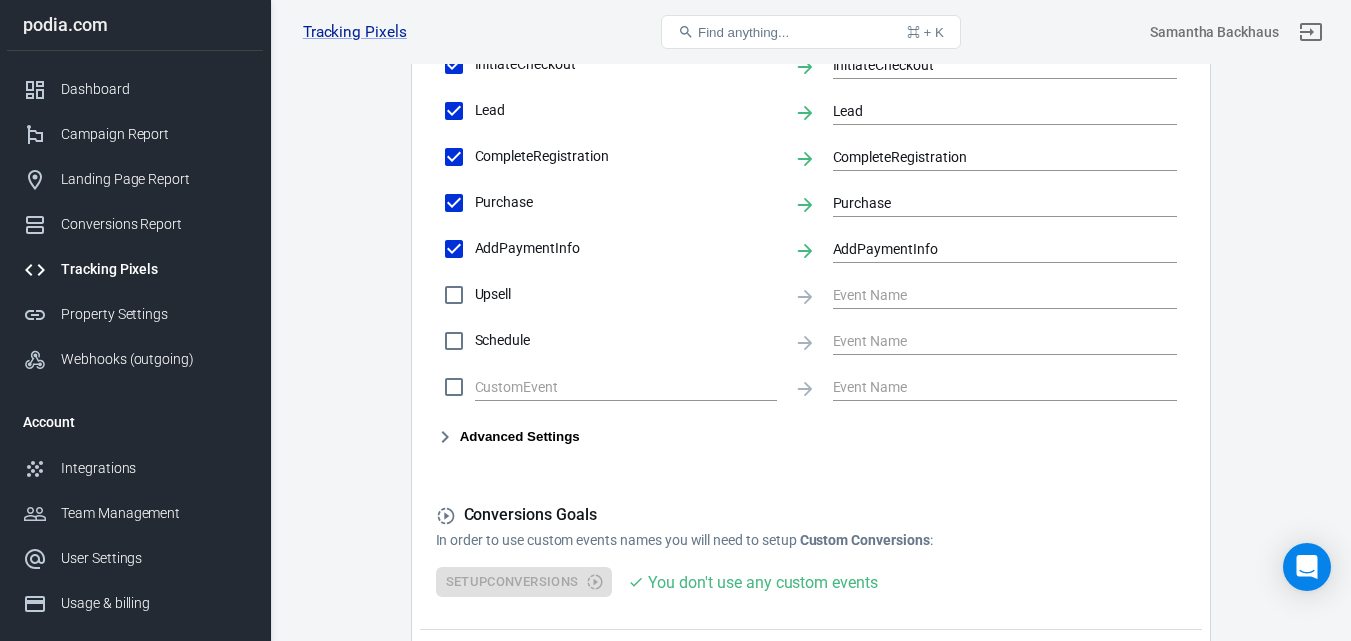 scroll, scrollTop: 1121, scrollLeft: 0, axis: vertical 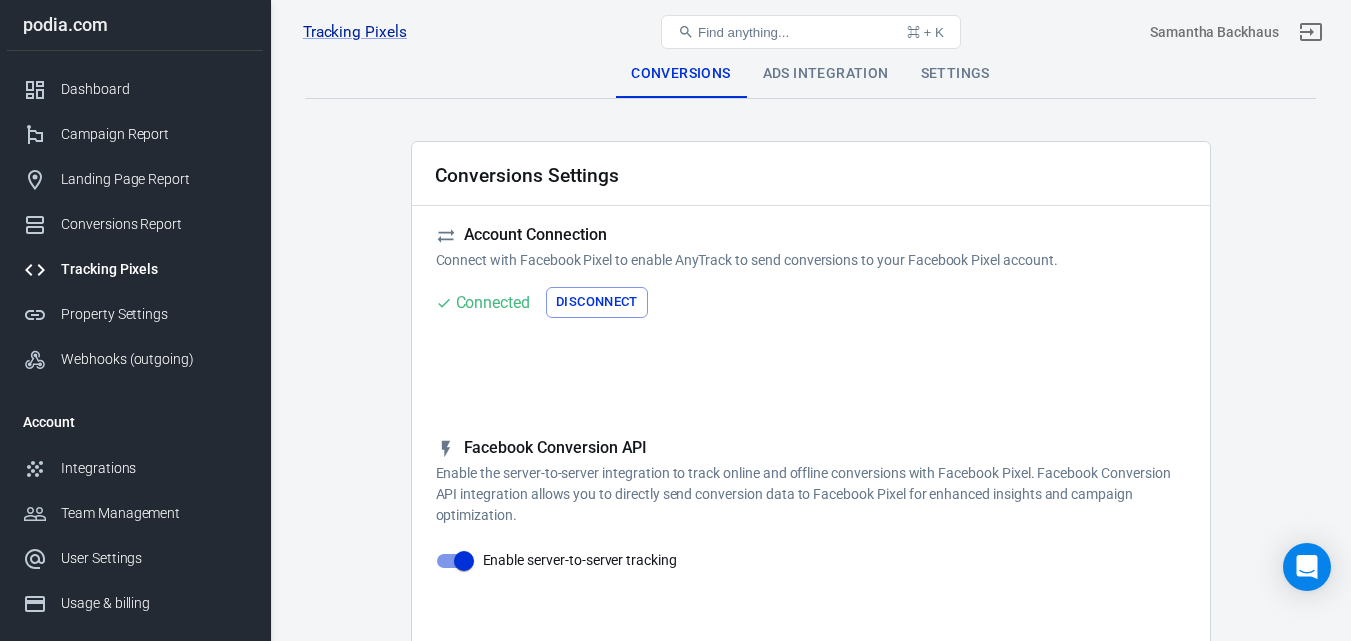 click on "Ads Integration" at bounding box center [826, 74] 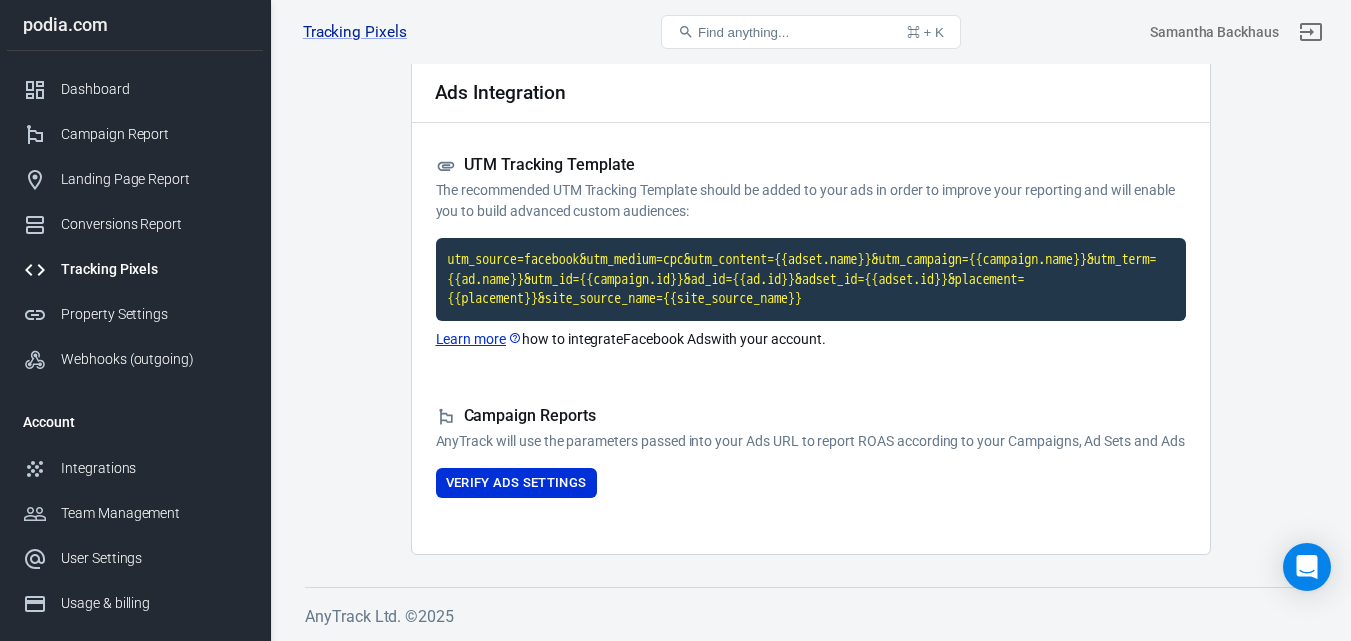 scroll, scrollTop: 94, scrollLeft: 0, axis: vertical 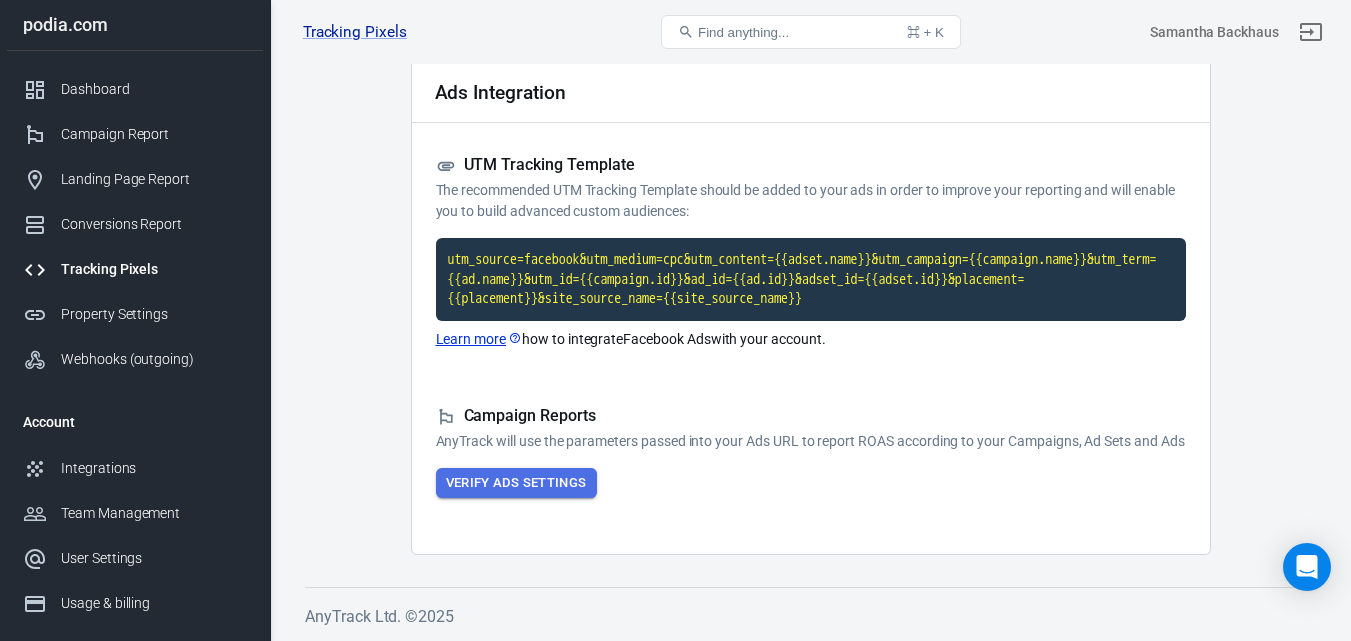 click on "Verify Ads Settings" at bounding box center [516, 483] 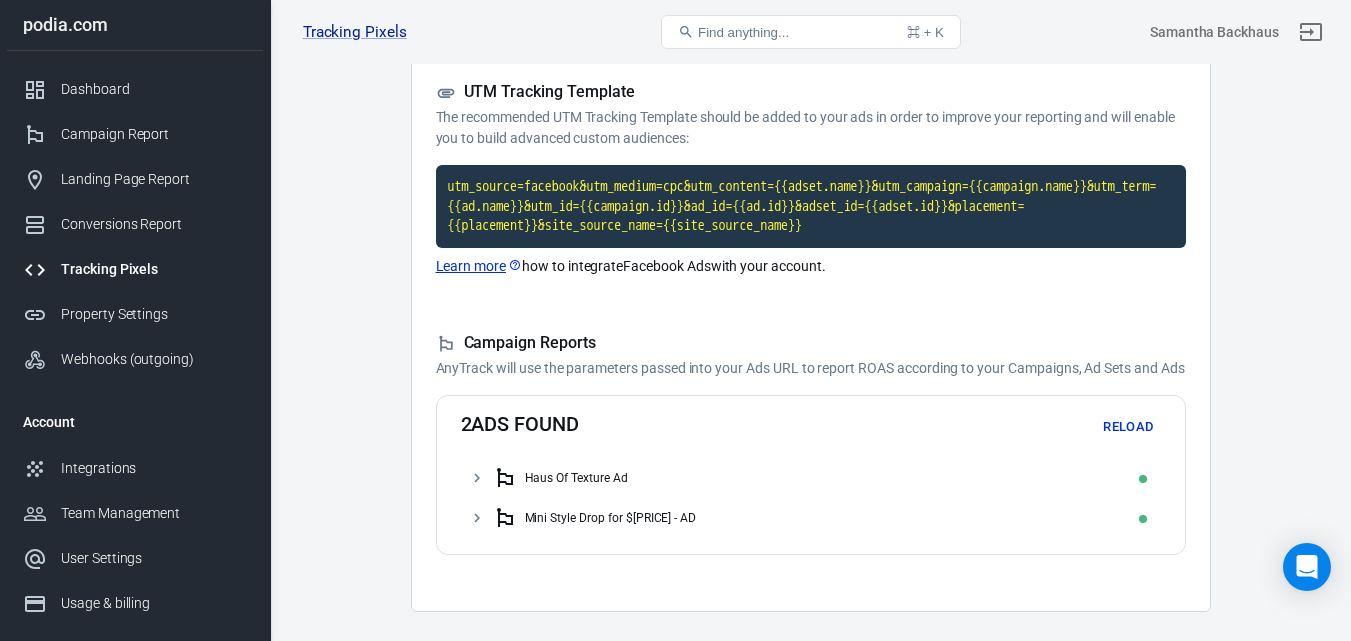 scroll, scrollTop: 182, scrollLeft: 0, axis: vertical 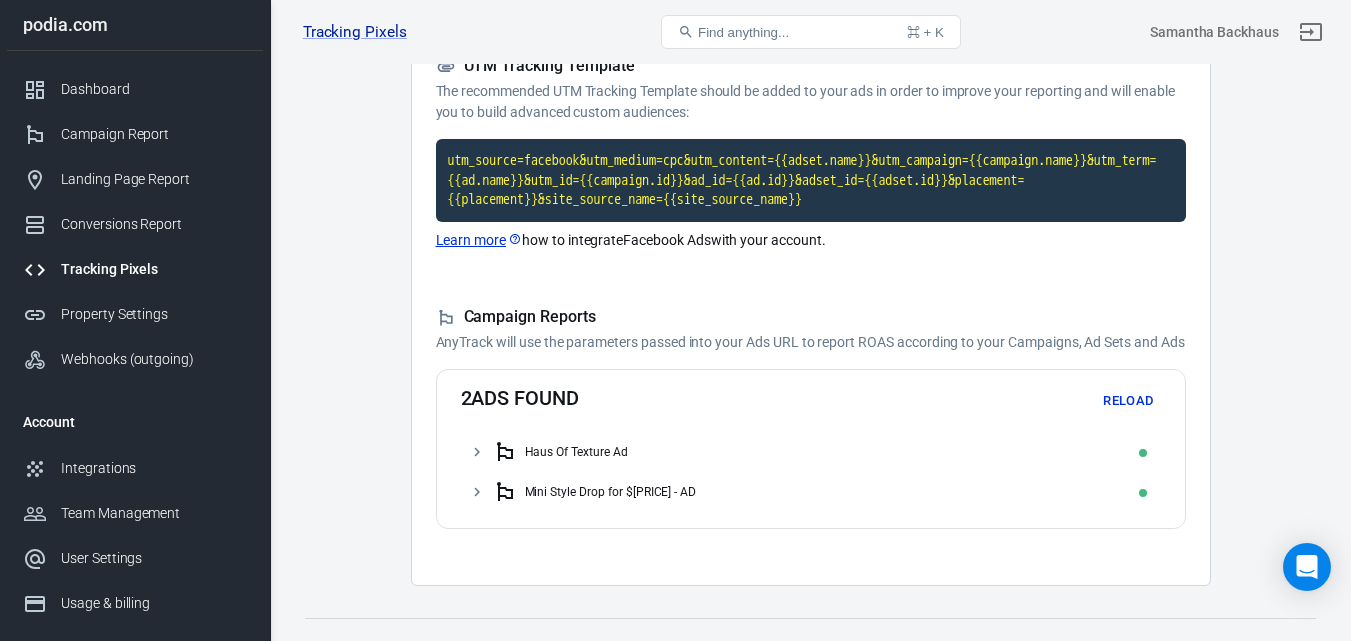 click on "Conversions Ads Integration Settings Ads Integration UTM Tracking Template The recommended UTM Tracking Template should be added to your ads in order to improve your reporting and will enable you to build advanced custom audiences: utm_source=facebook&utm_medium=cpc&utm_content={{adset.name}}&utm_campaign={{campaign.name}}&utm_term={{ad.name}}&utm_id={{campaign.id}}&ad_id={{ad.id}}&adset_id={{adset.id}}&placement={{placement}}&site_source_name={{site_source_name}} Learn more how to integrate Facebook Ads with your account. Campaign Reports AnyTrack will use the parameters passed into your Ads URL to report ROAS according to your Campaigns, Ad Sets and Ads 2 ads found Reload Haus Of Texture Ad Mini Style Drop for $[PRICE] - AD AnyTrack Ltd. © [YEAR]" at bounding box center (810, 277) 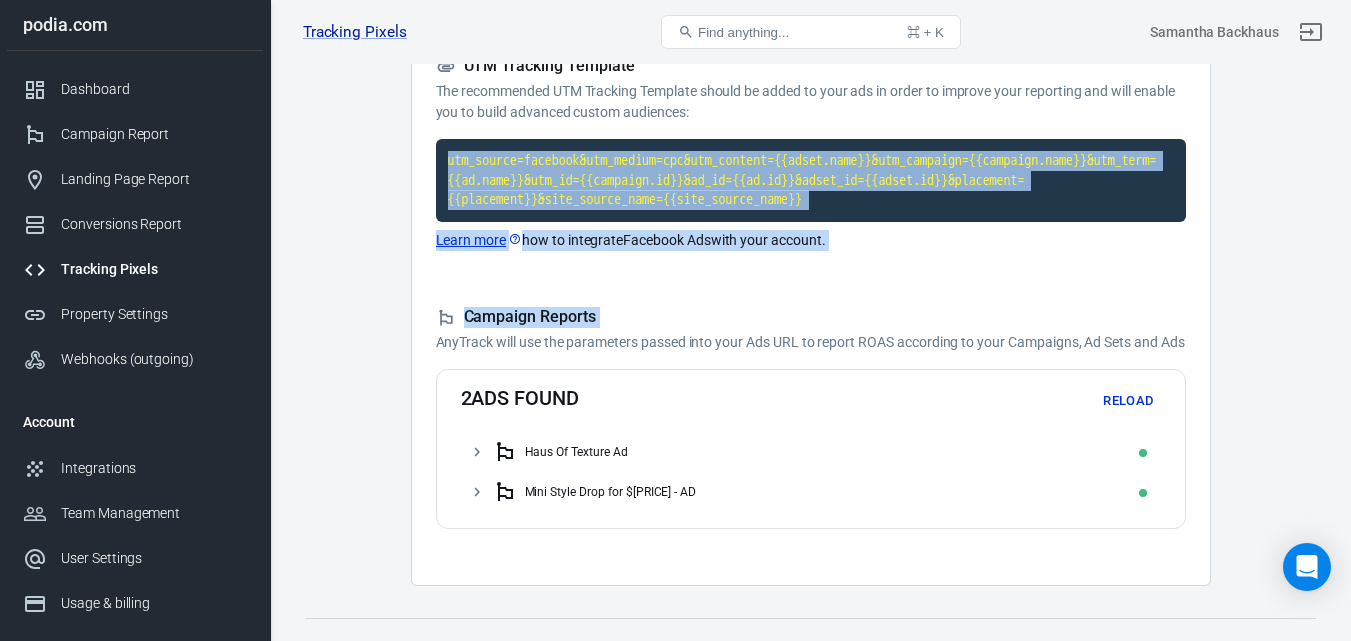 drag, startPoint x: 1349, startPoint y: 295, endPoint x: 1341, endPoint y: 166, distance: 129.24782 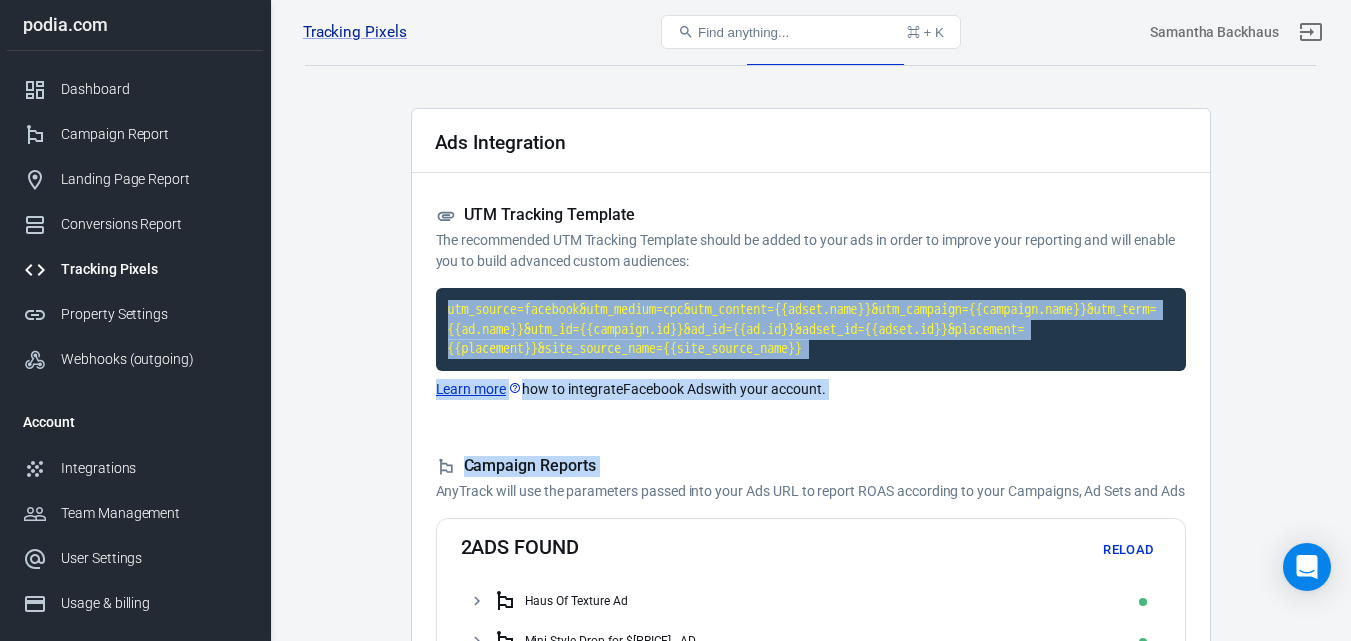 scroll, scrollTop: 0, scrollLeft: 0, axis: both 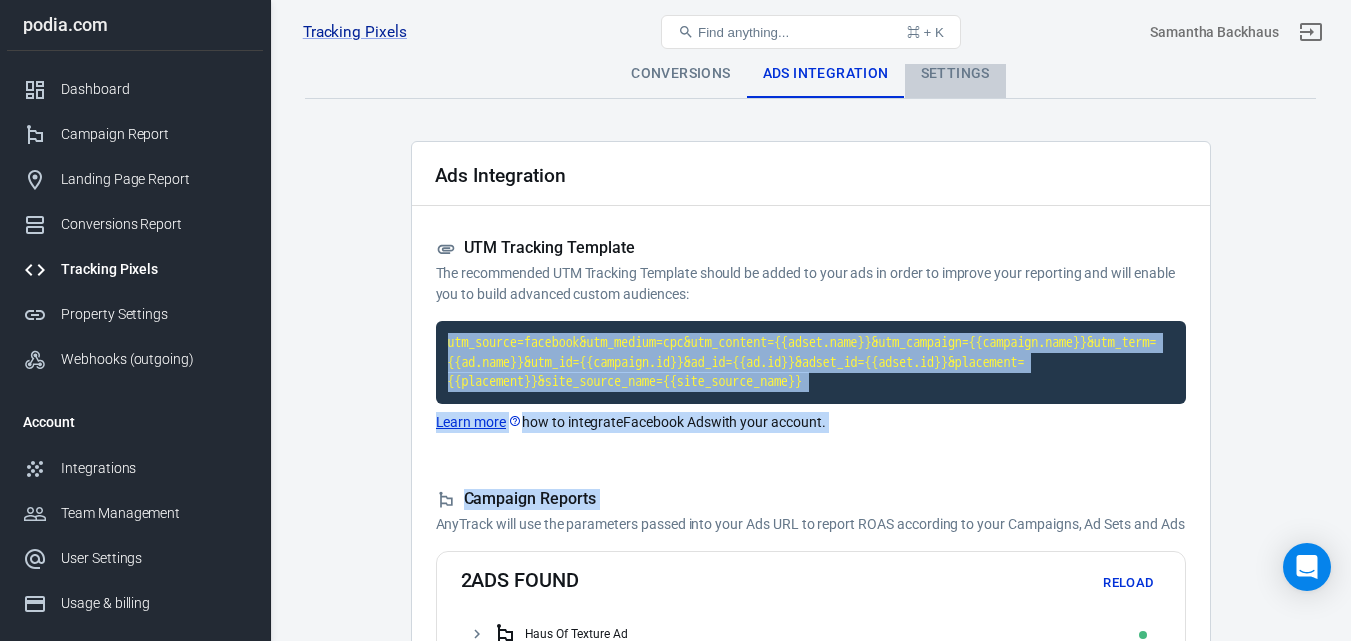 click on "Settings" at bounding box center (955, 74) 